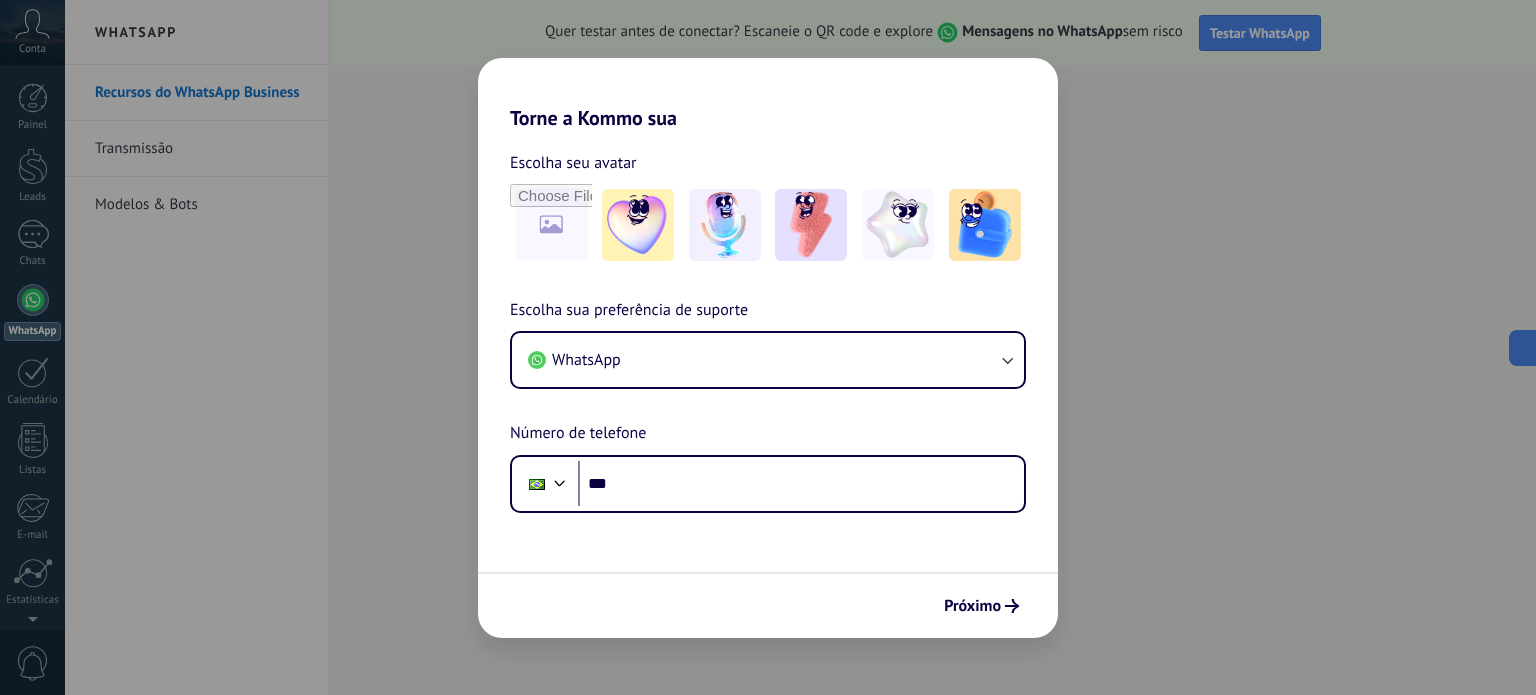 scroll, scrollTop: 0, scrollLeft: 0, axis: both 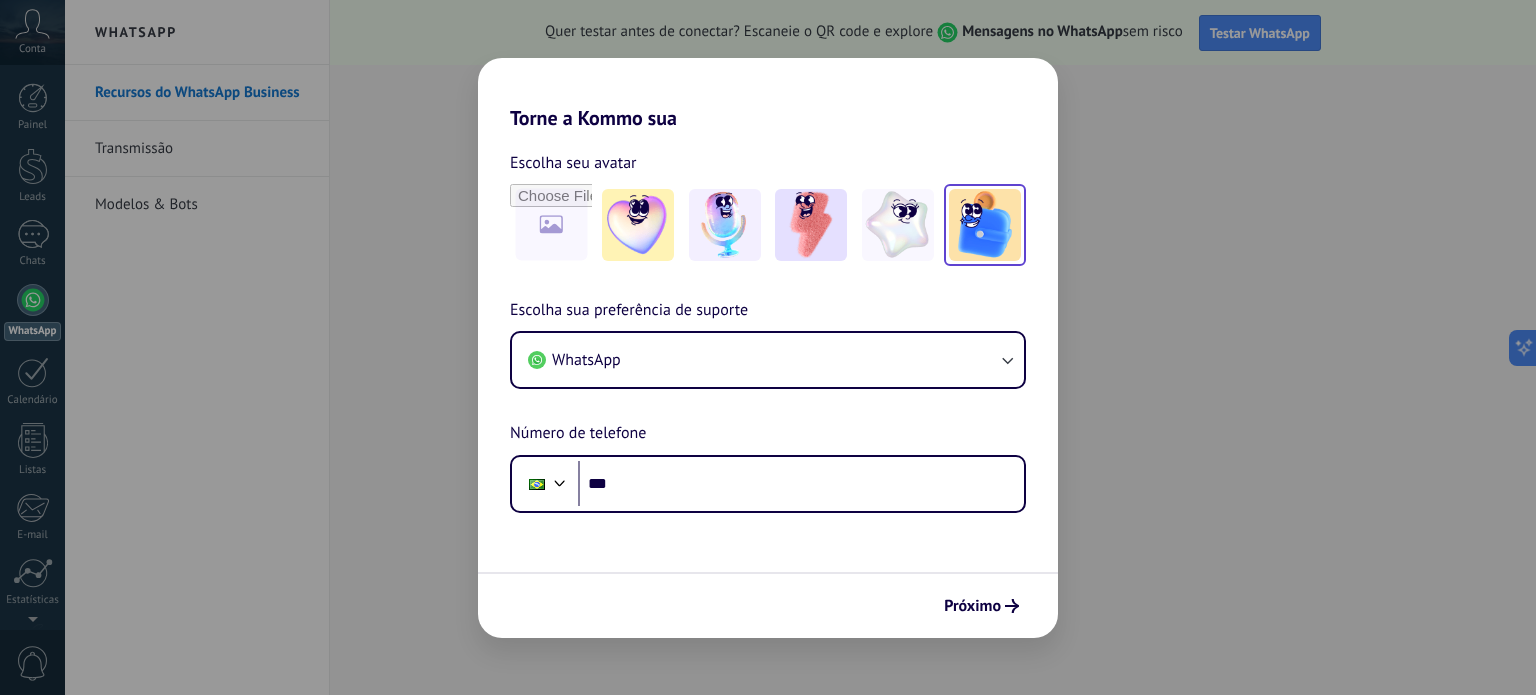 click at bounding box center [638, 225] 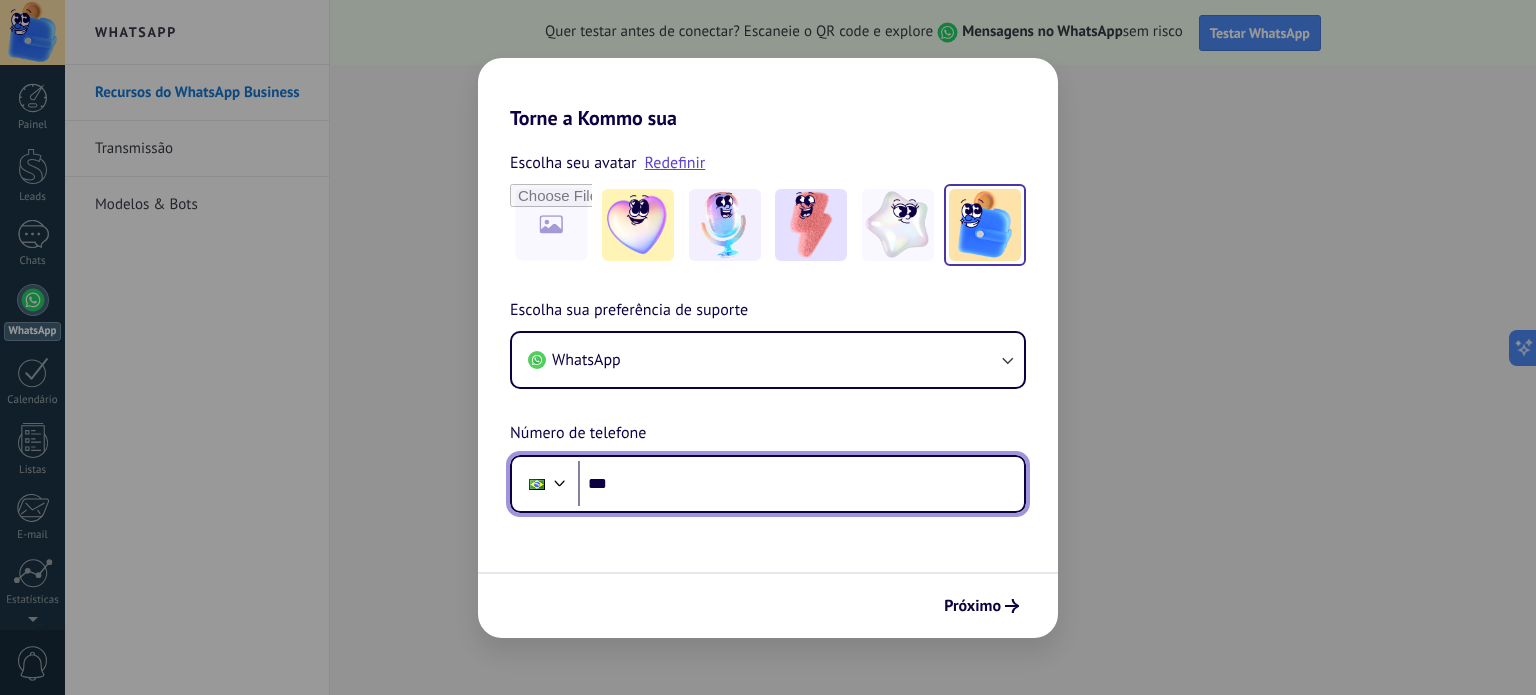 click on "***" at bounding box center [801, 484] 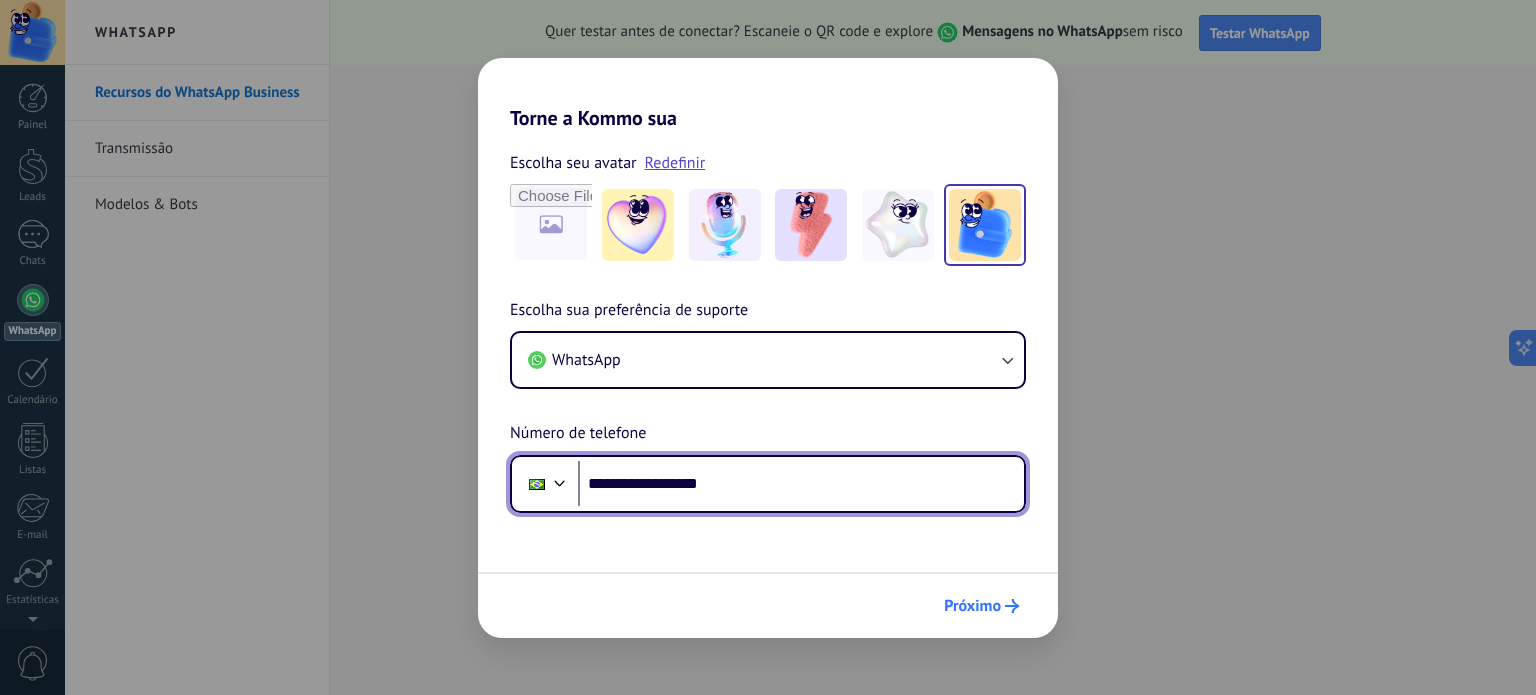 type on "**********" 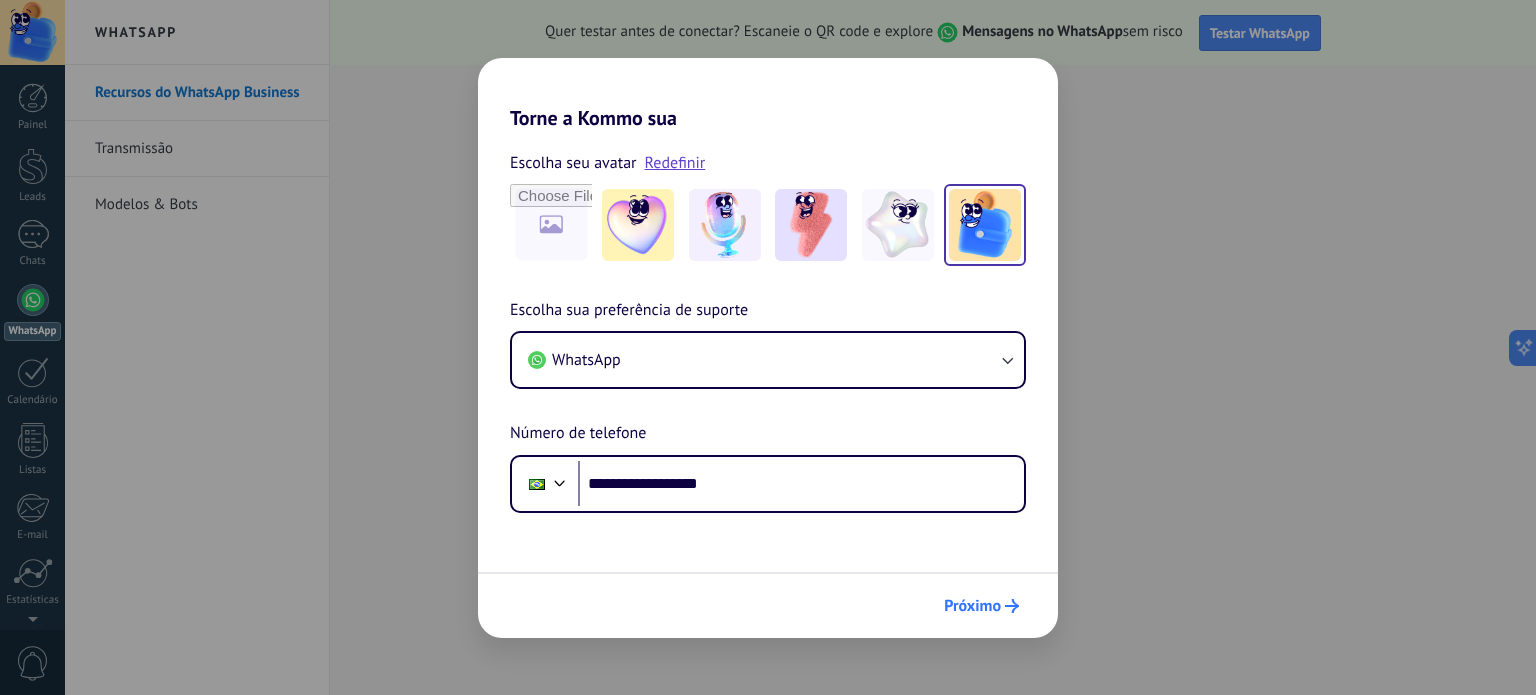 click on "Próximo" at bounding box center (972, 606) 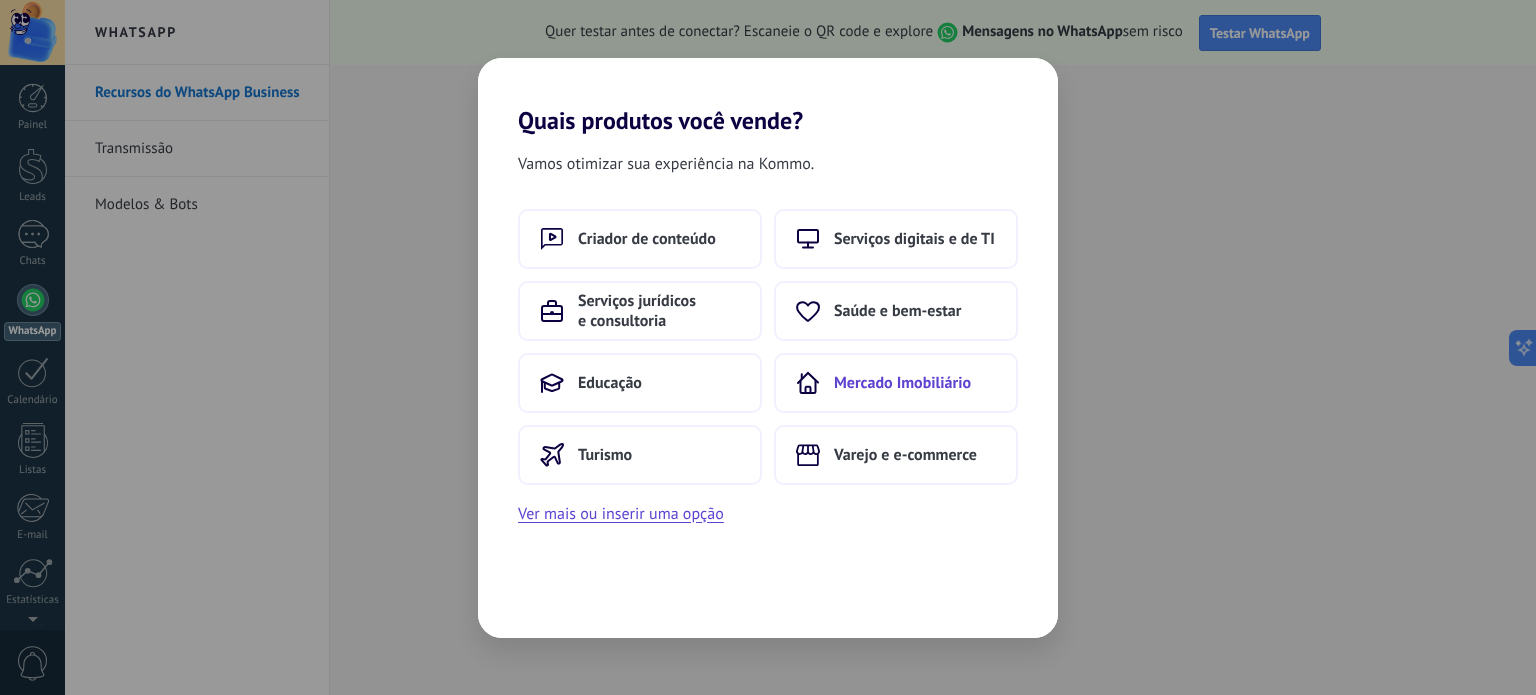 click on "Mercado Imobiliário" at bounding box center (647, 239) 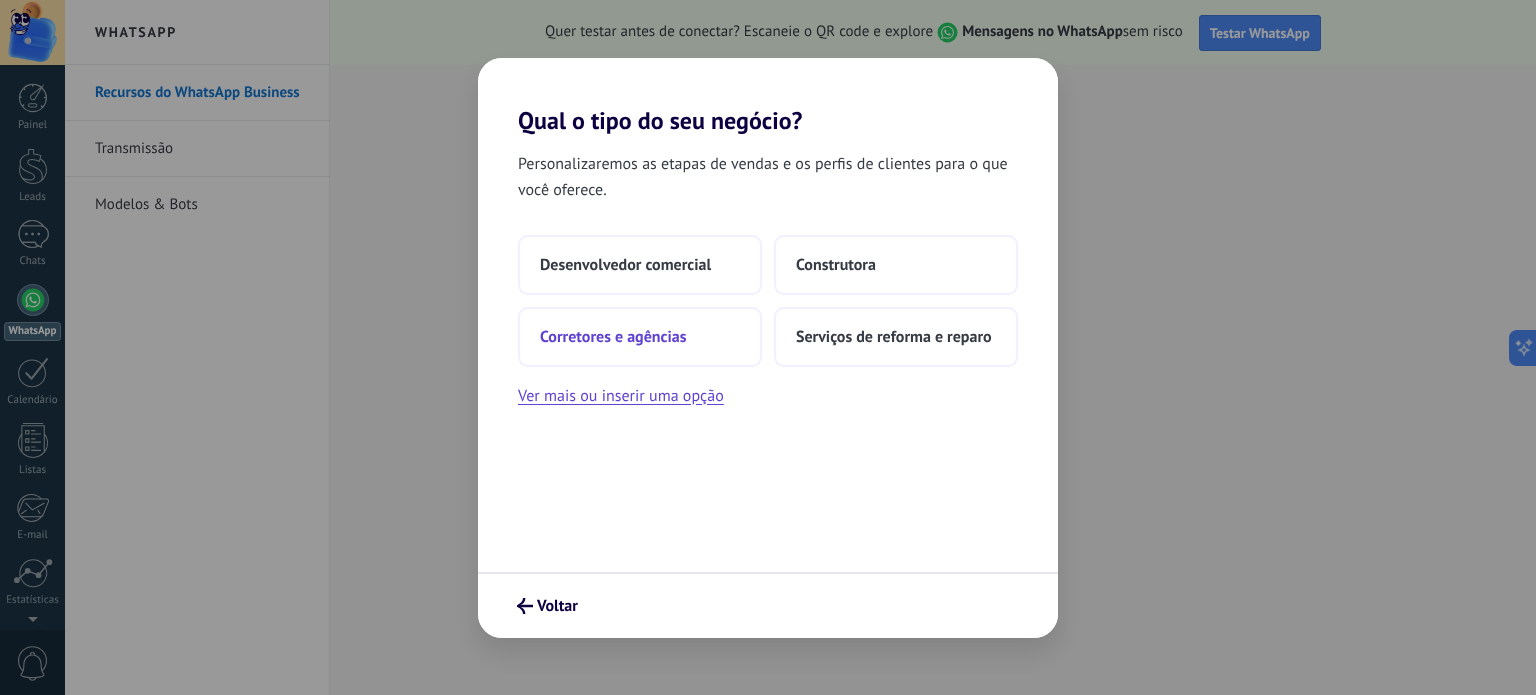 click on "Corretores e agências" at bounding box center [625, 265] 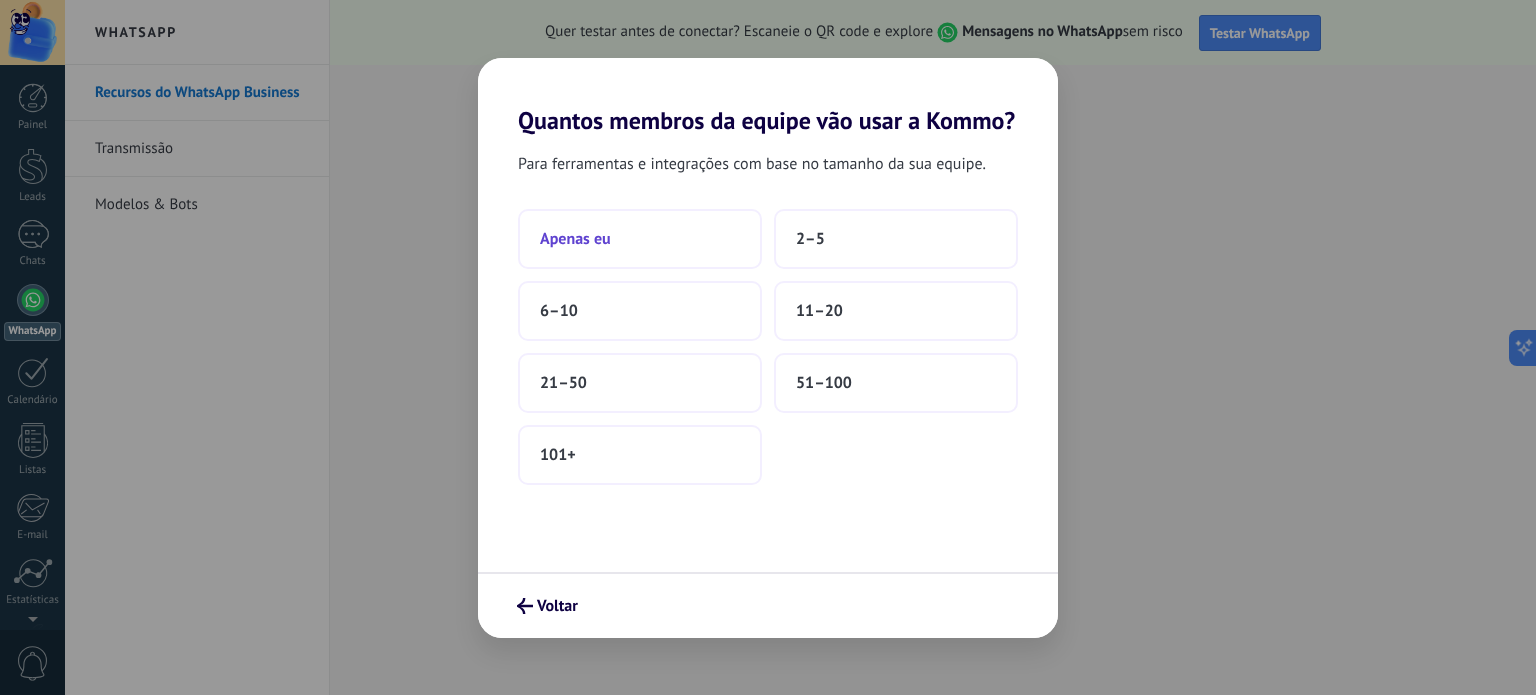 click on "Apenas eu" at bounding box center (640, 239) 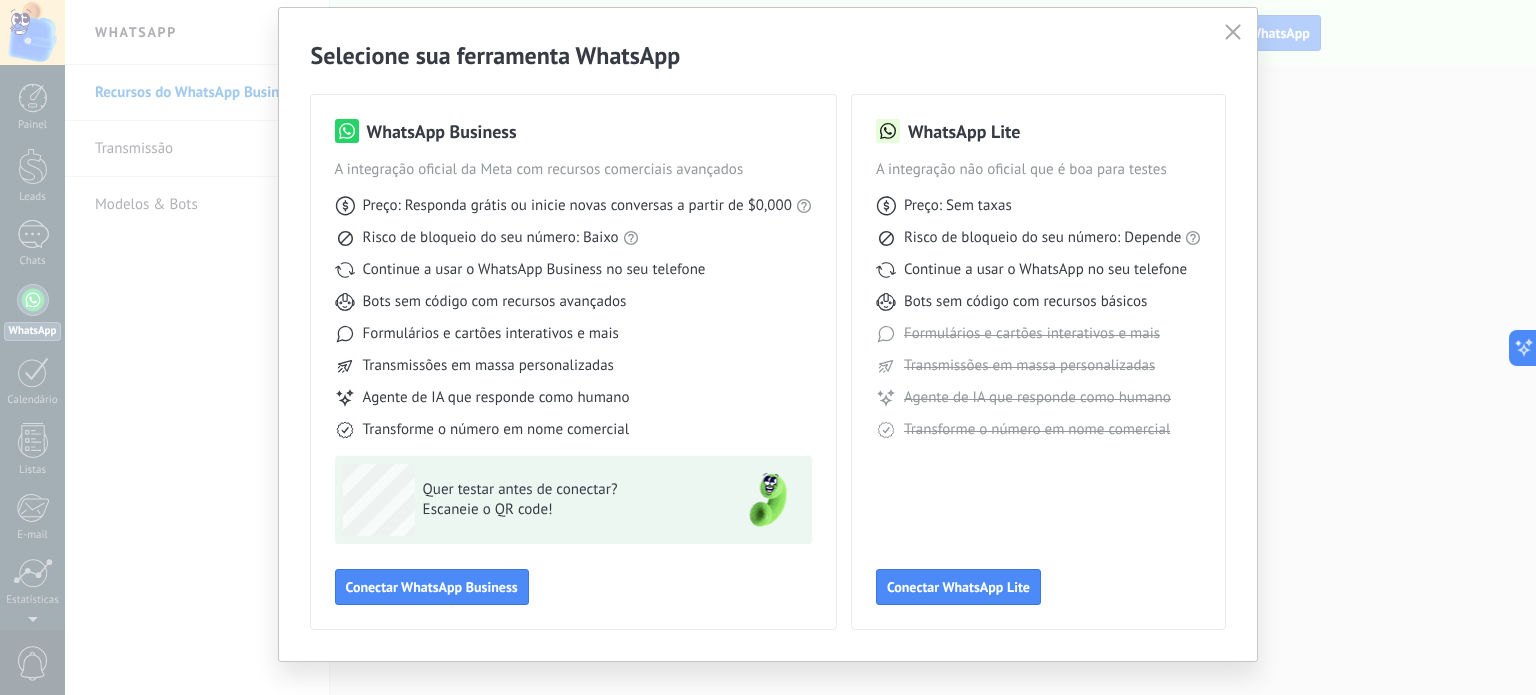 scroll, scrollTop: 89, scrollLeft: 0, axis: vertical 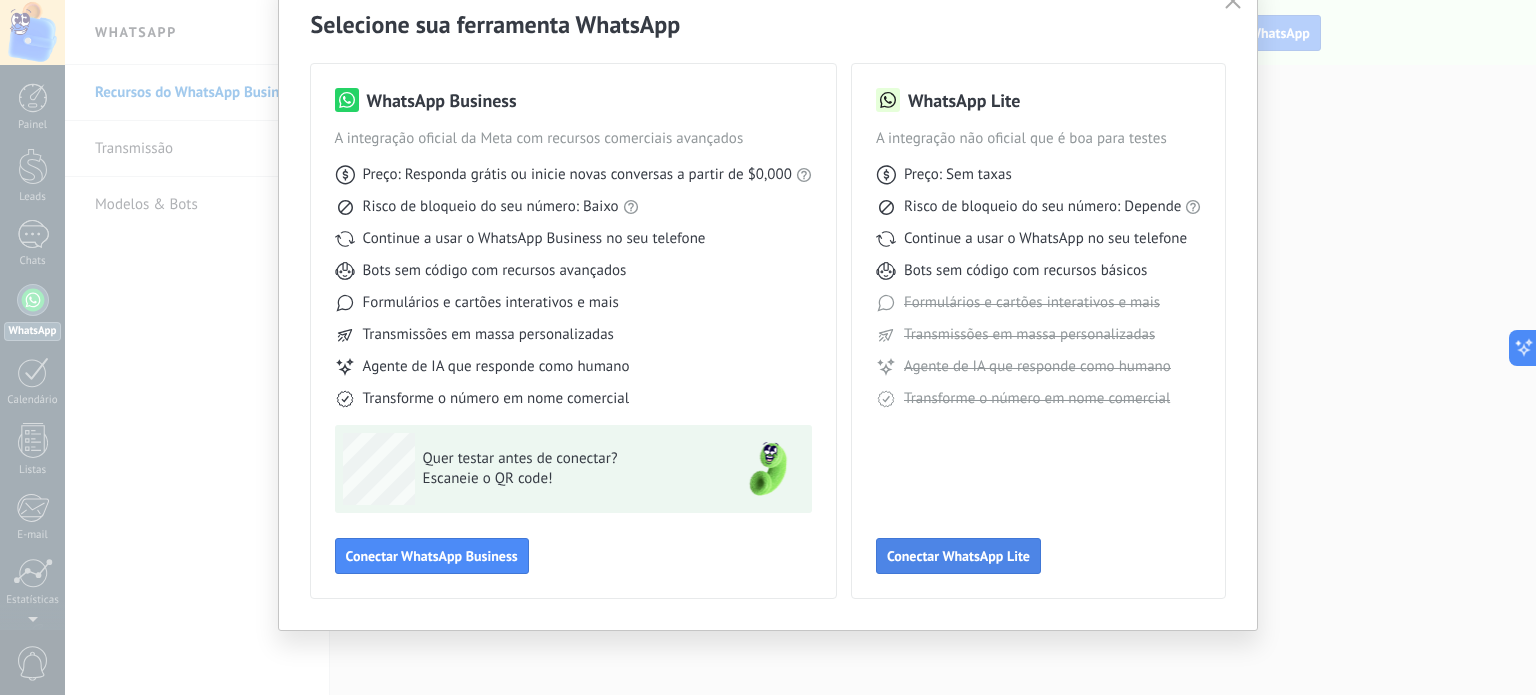 click on "Conectar WhatsApp Lite" at bounding box center (432, 556) 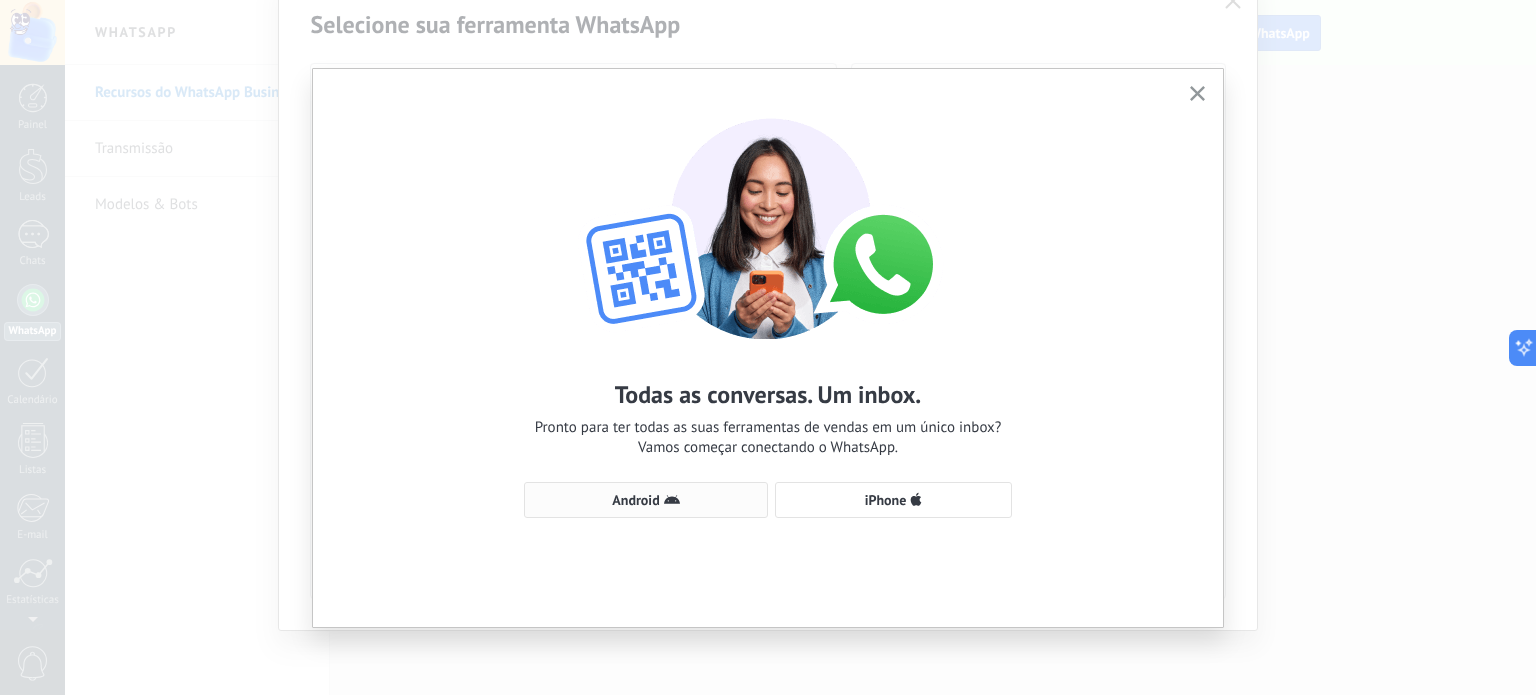 click on "Android" at bounding box center [646, 500] 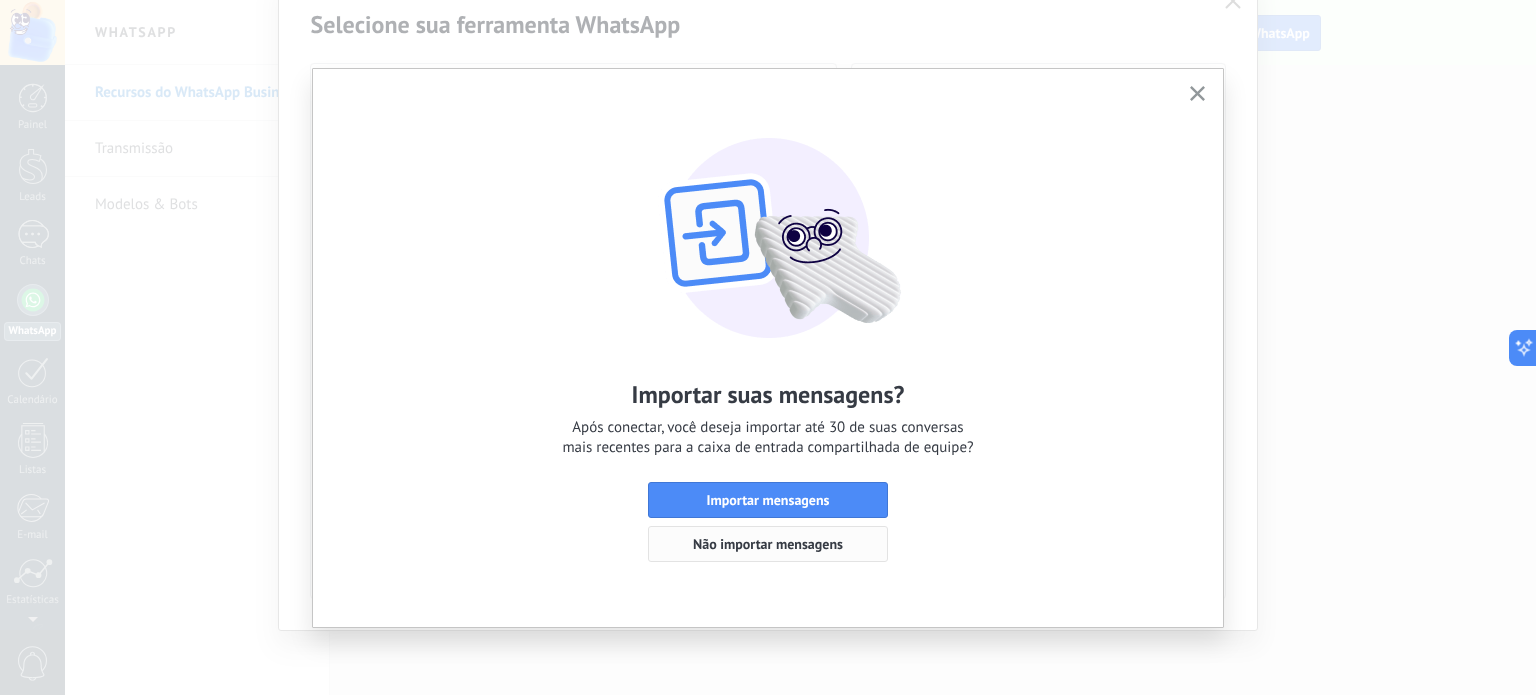 click on "Não importar mensagens" at bounding box center [768, 544] 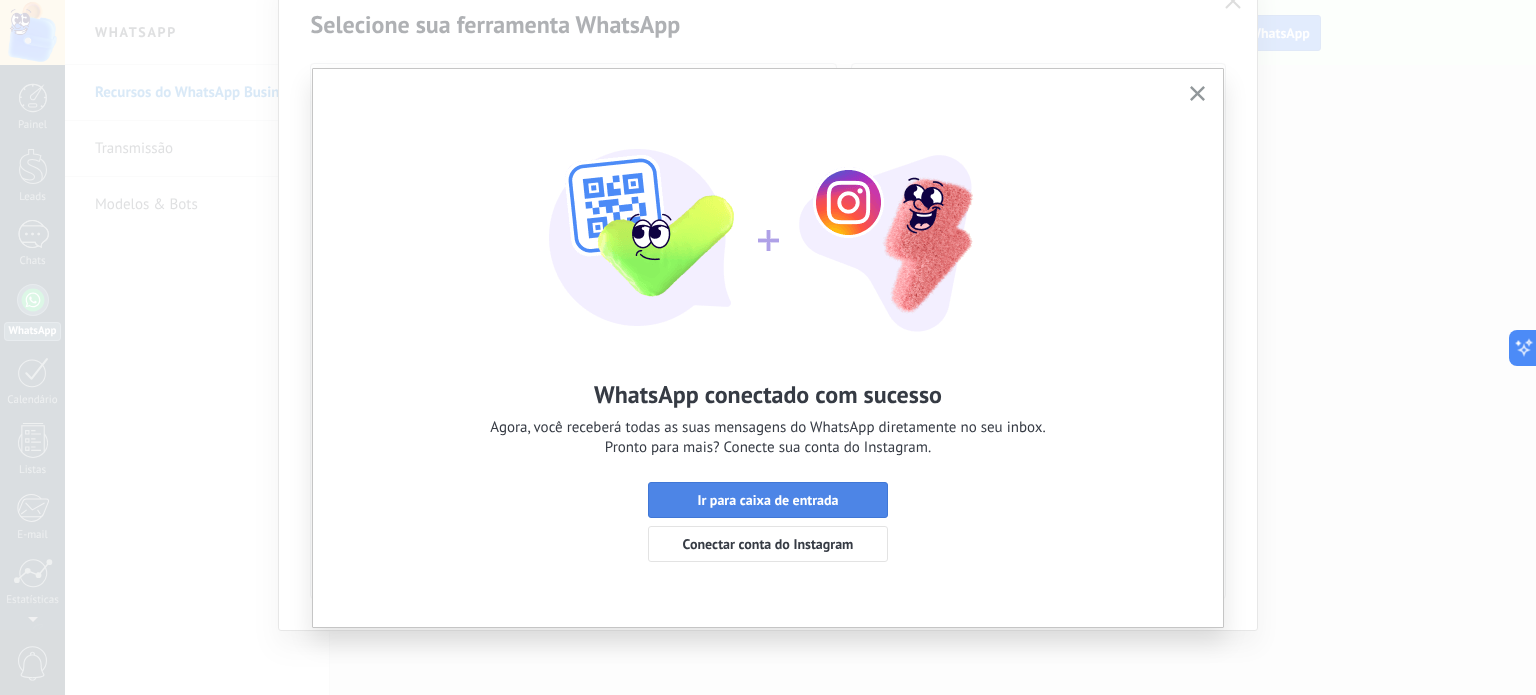 click on "Ir para caixa de entrada" at bounding box center (767, 500) 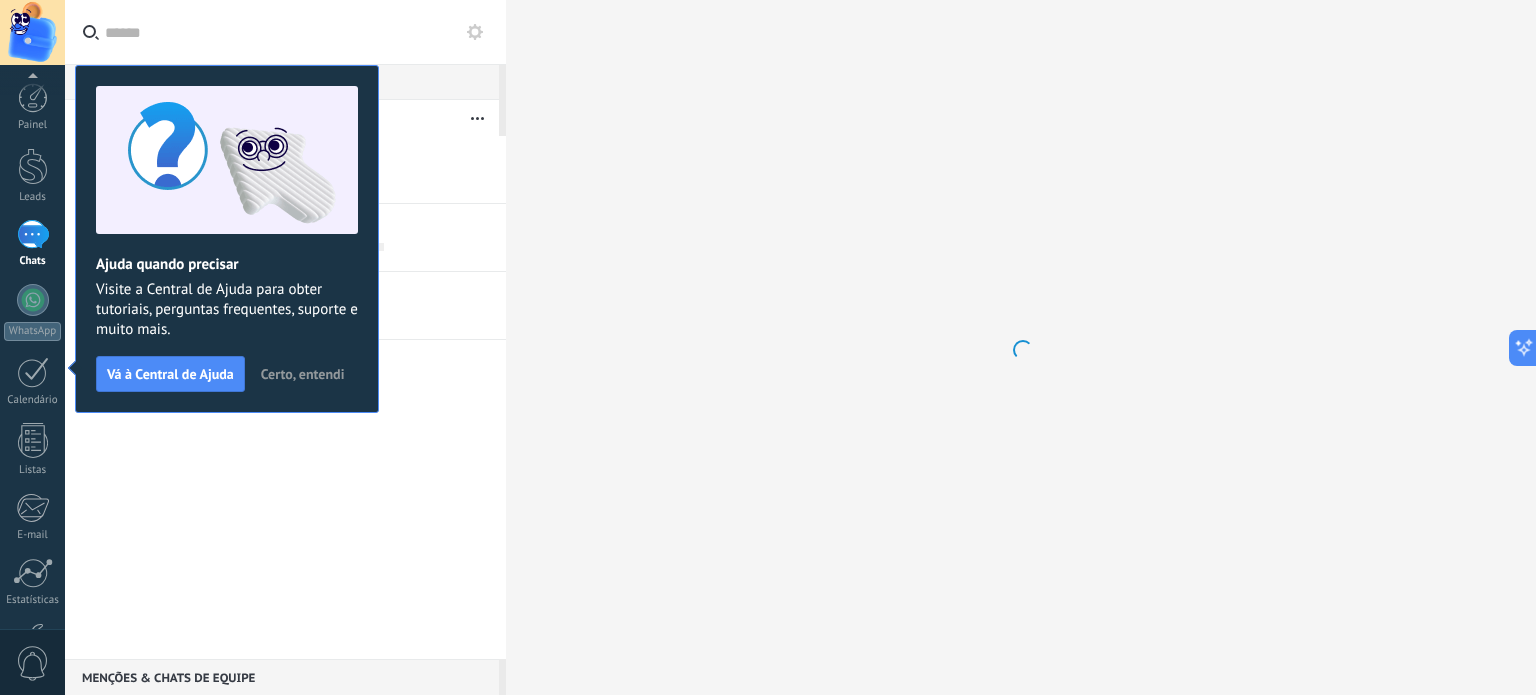scroll, scrollTop: 0, scrollLeft: 0, axis: both 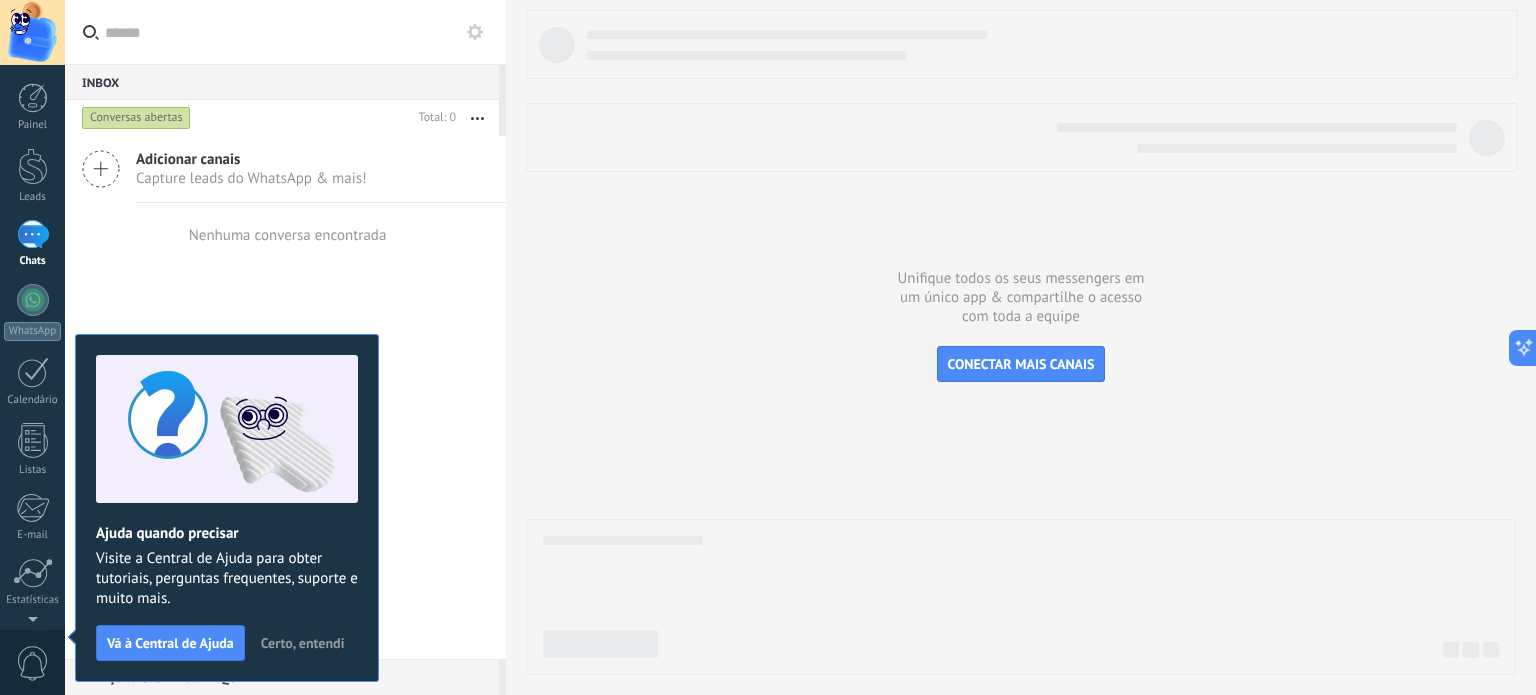 click on "Certo, entendi" at bounding box center (303, 643) 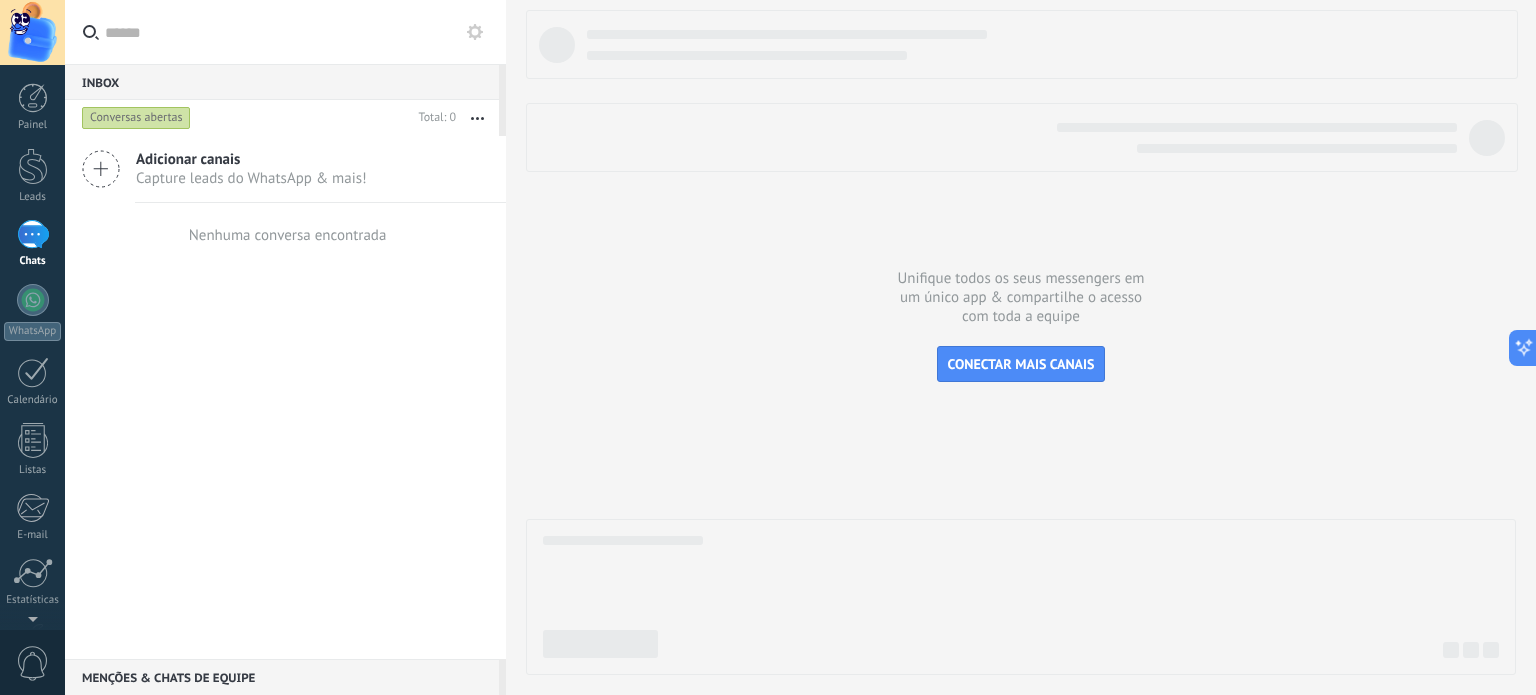 click at bounding box center (1021, 342) 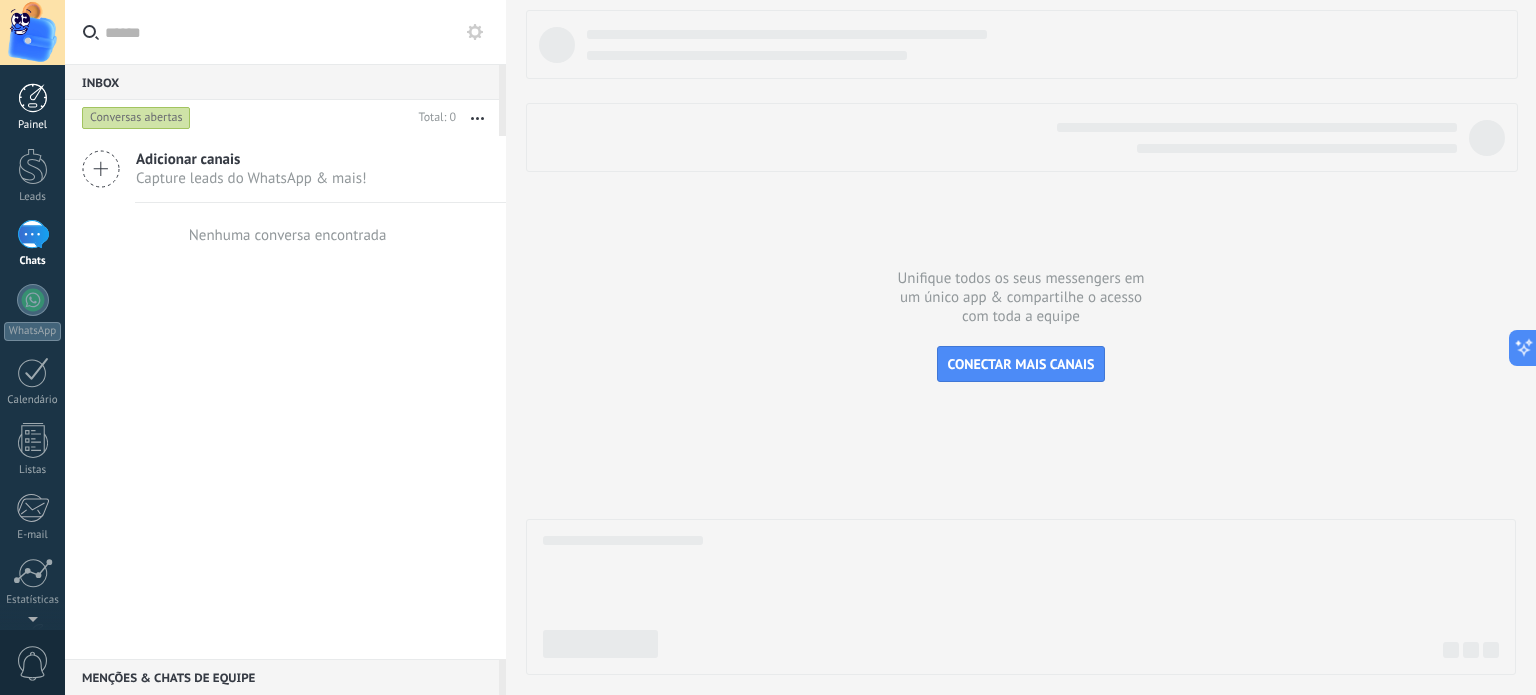 click at bounding box center [33, 98] 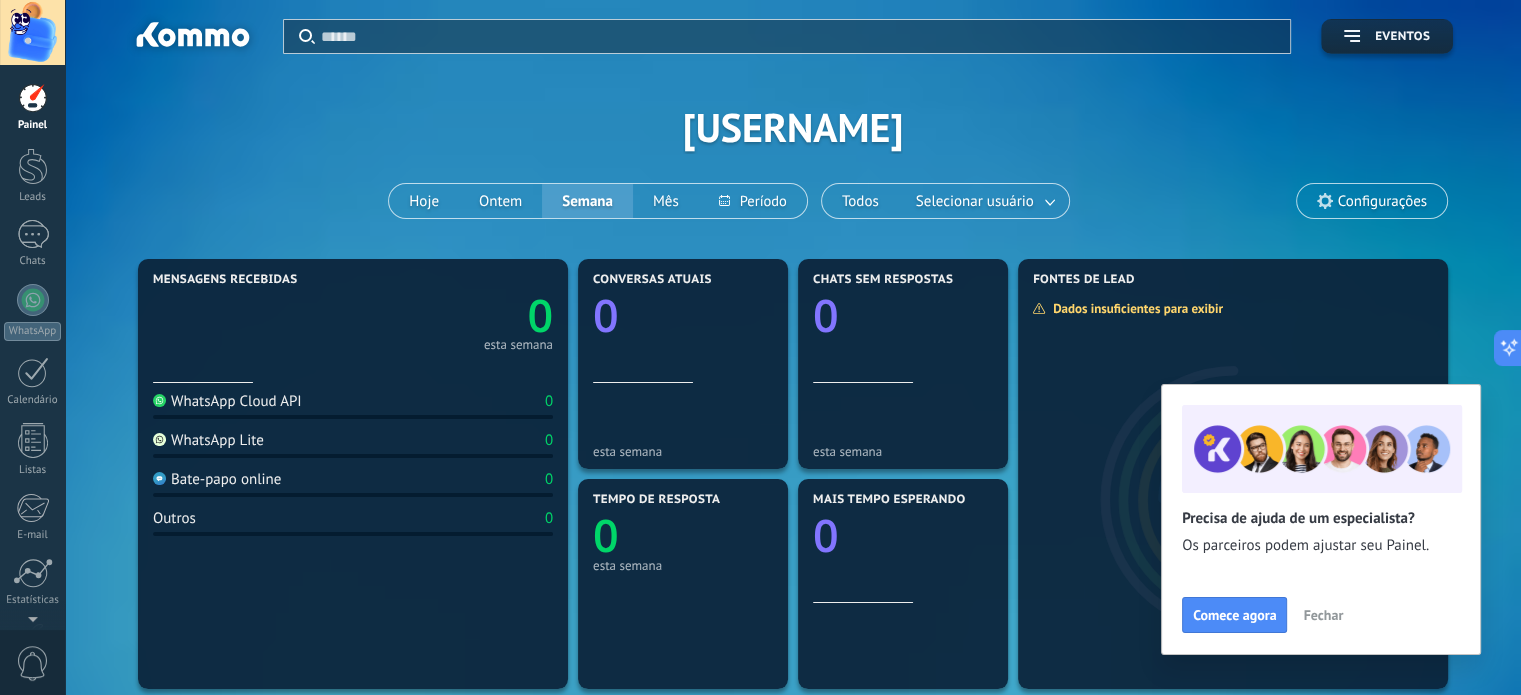 click on "Fechar" at bounding box center (1323, 615) 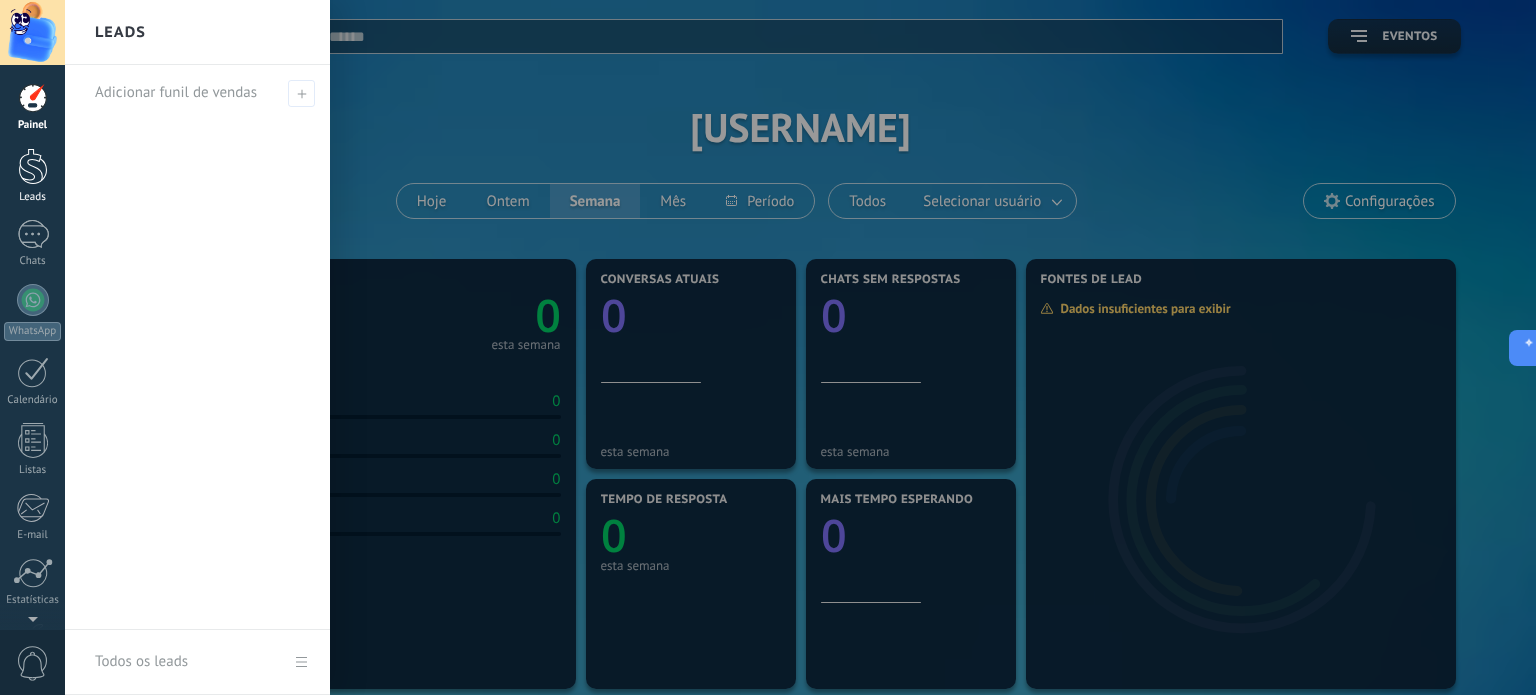 click at bounding box center [33, 166] 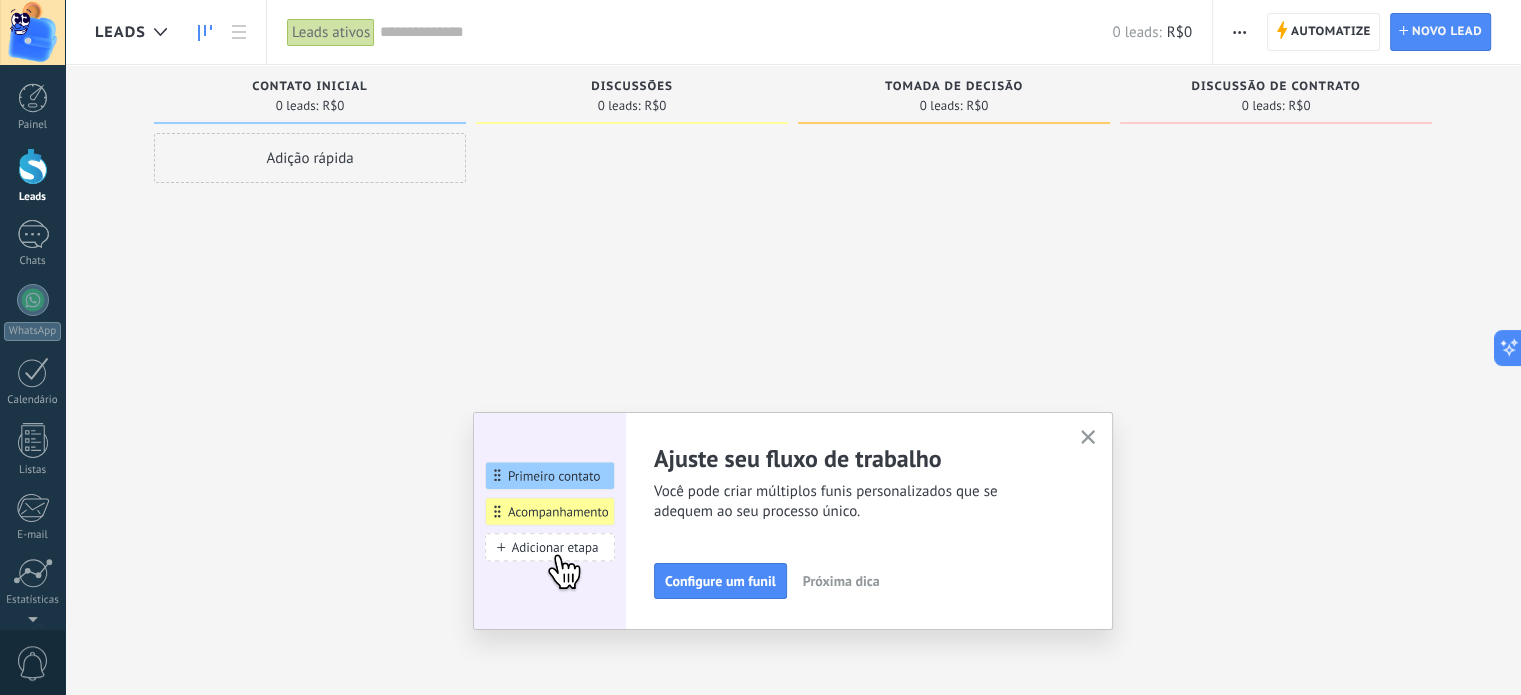 click at bounding box center [1088, 437] 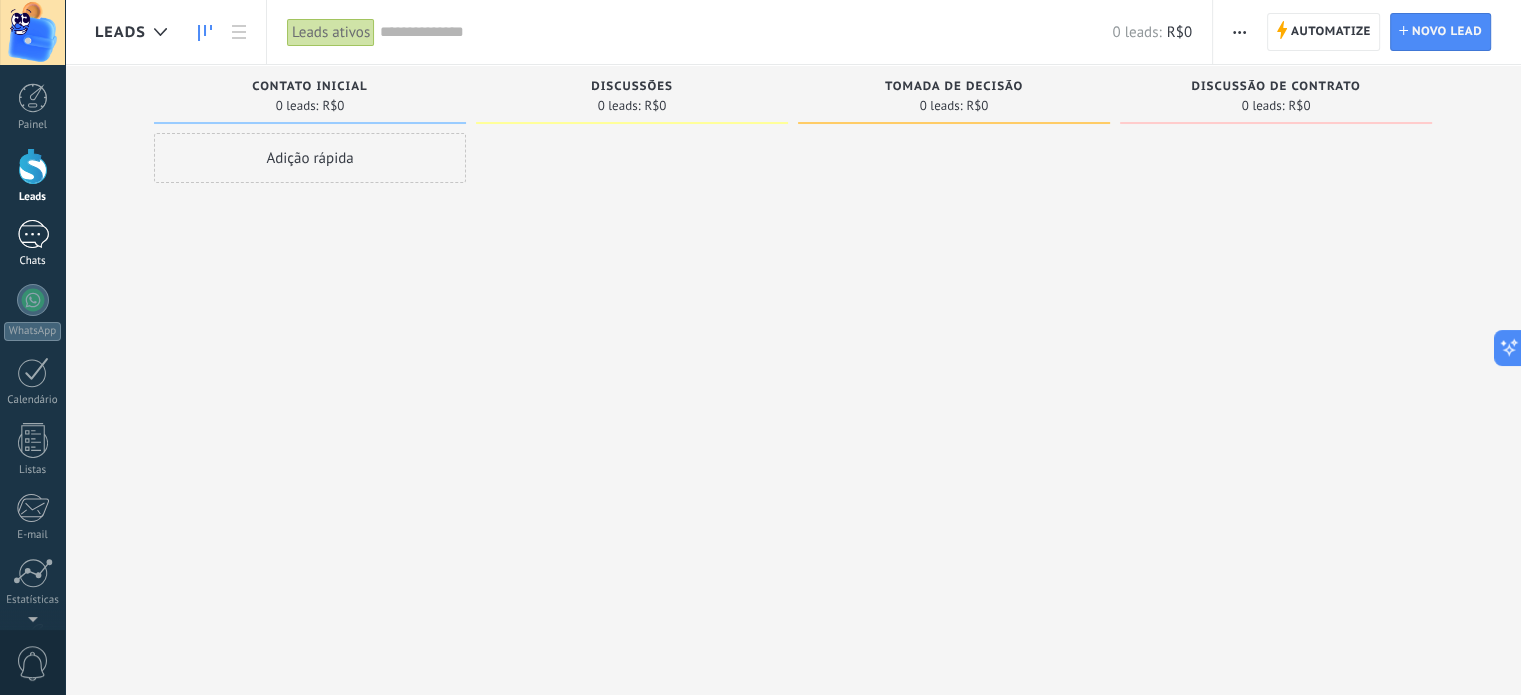 click on "Chats" at bounding box center (32, 244) 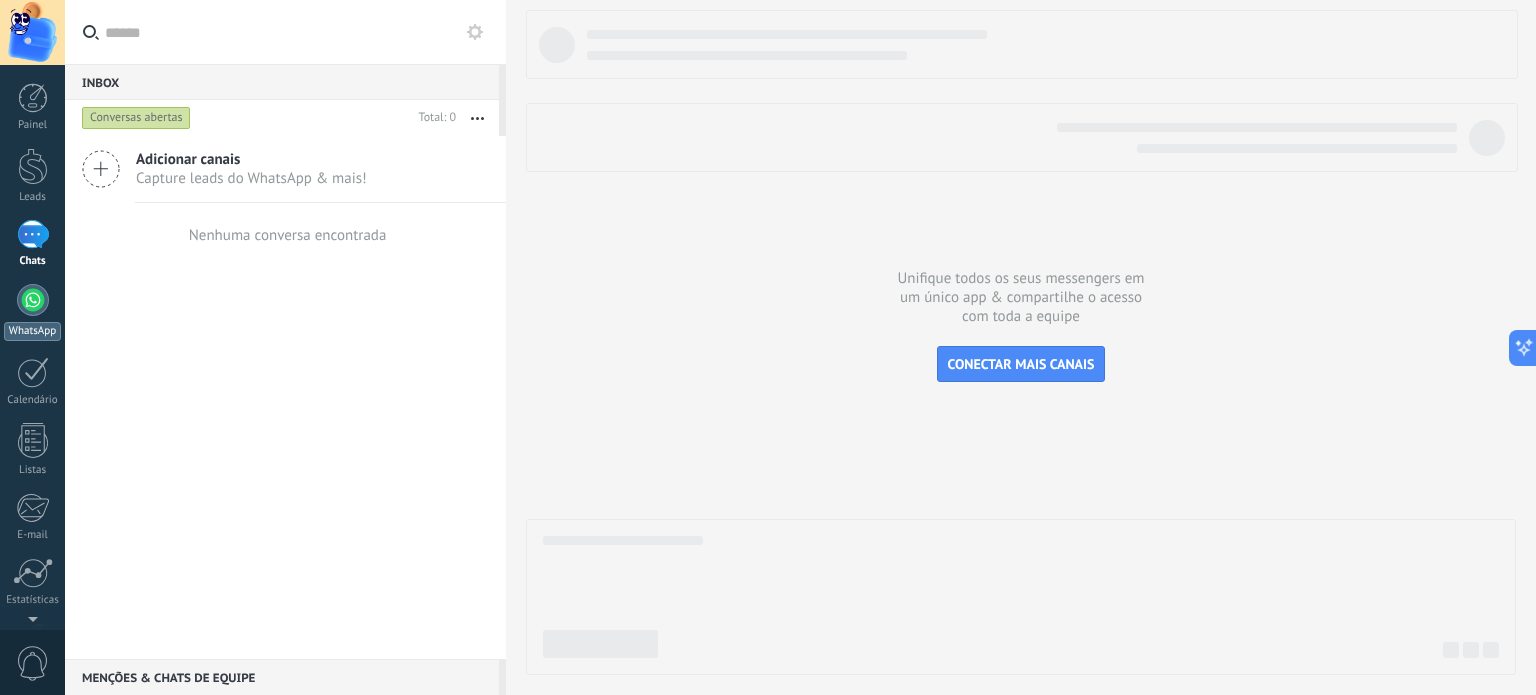 click at bounding box center [33, 300] 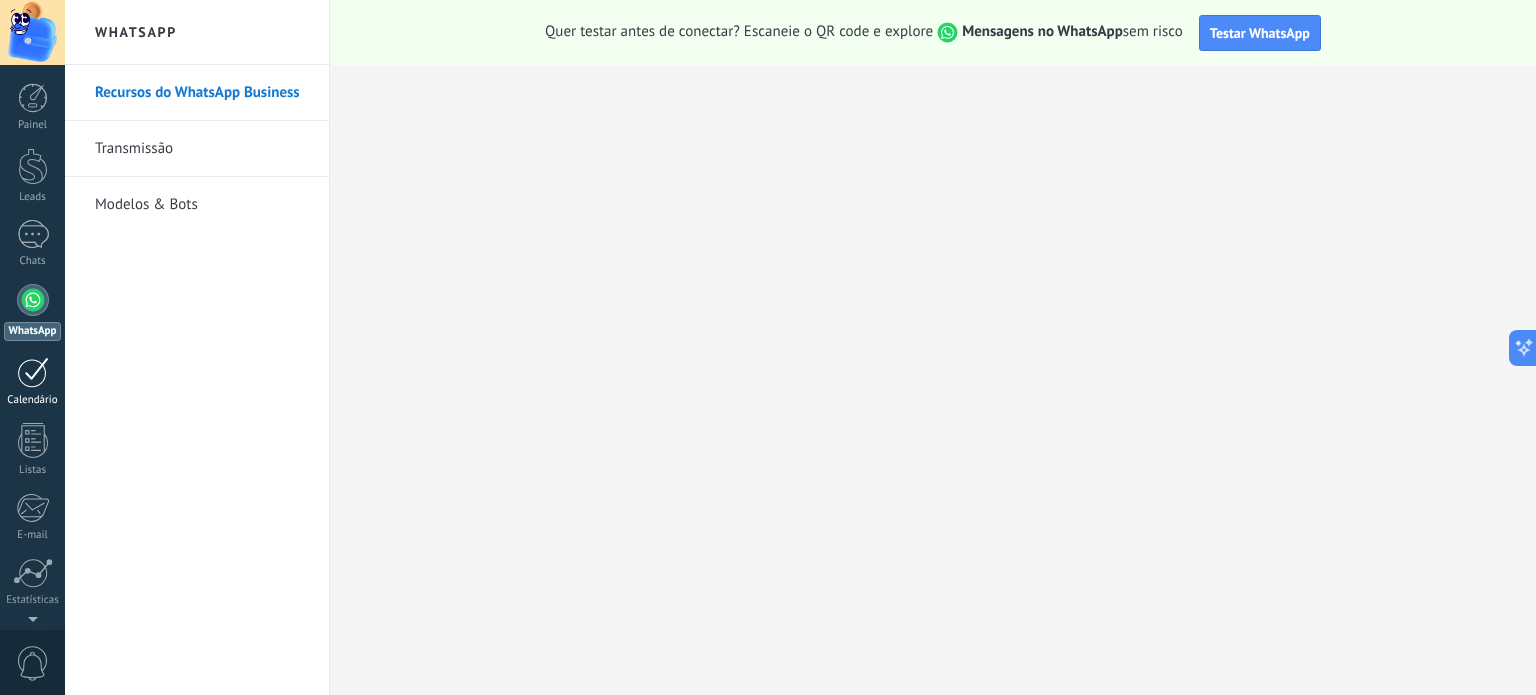 click at bounding box center (33, 372) 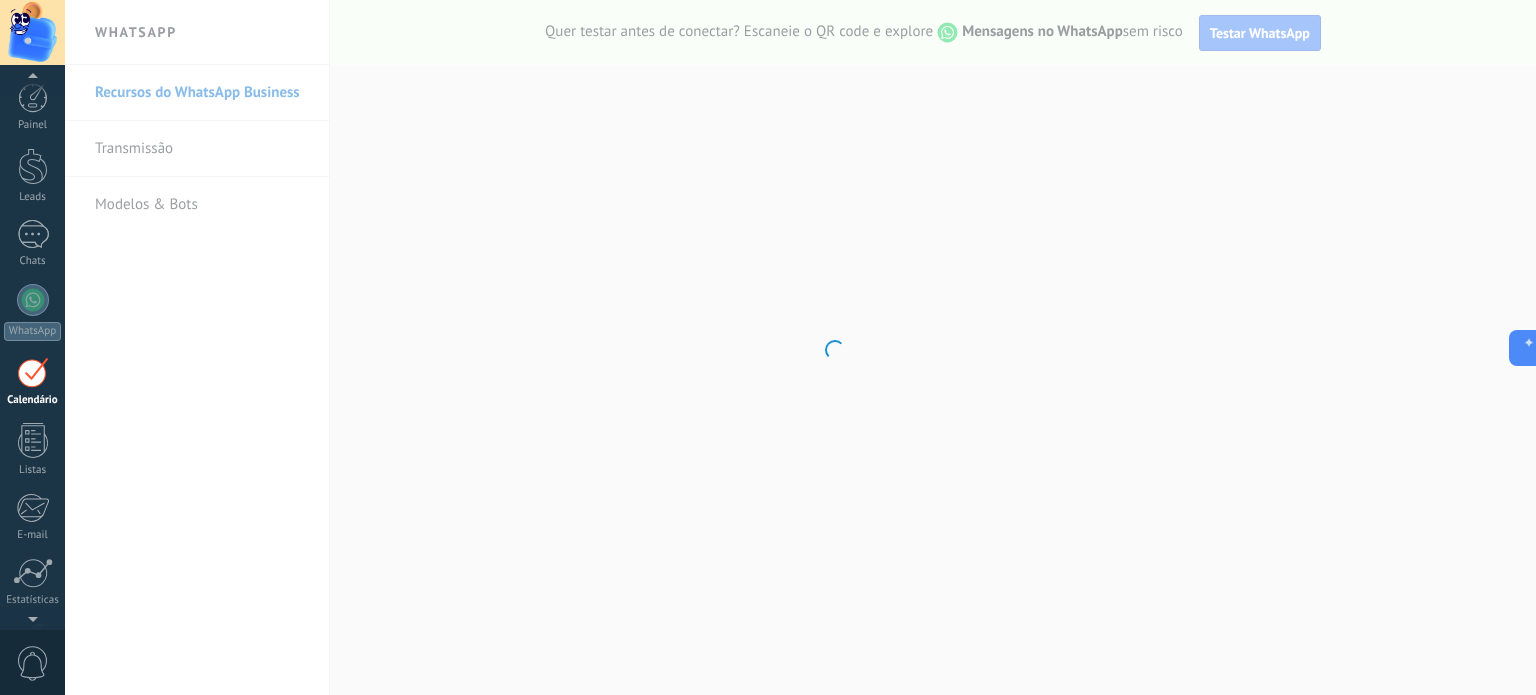 scroll, scrollTop: 56, scrollLeft: 0, axis: vertical 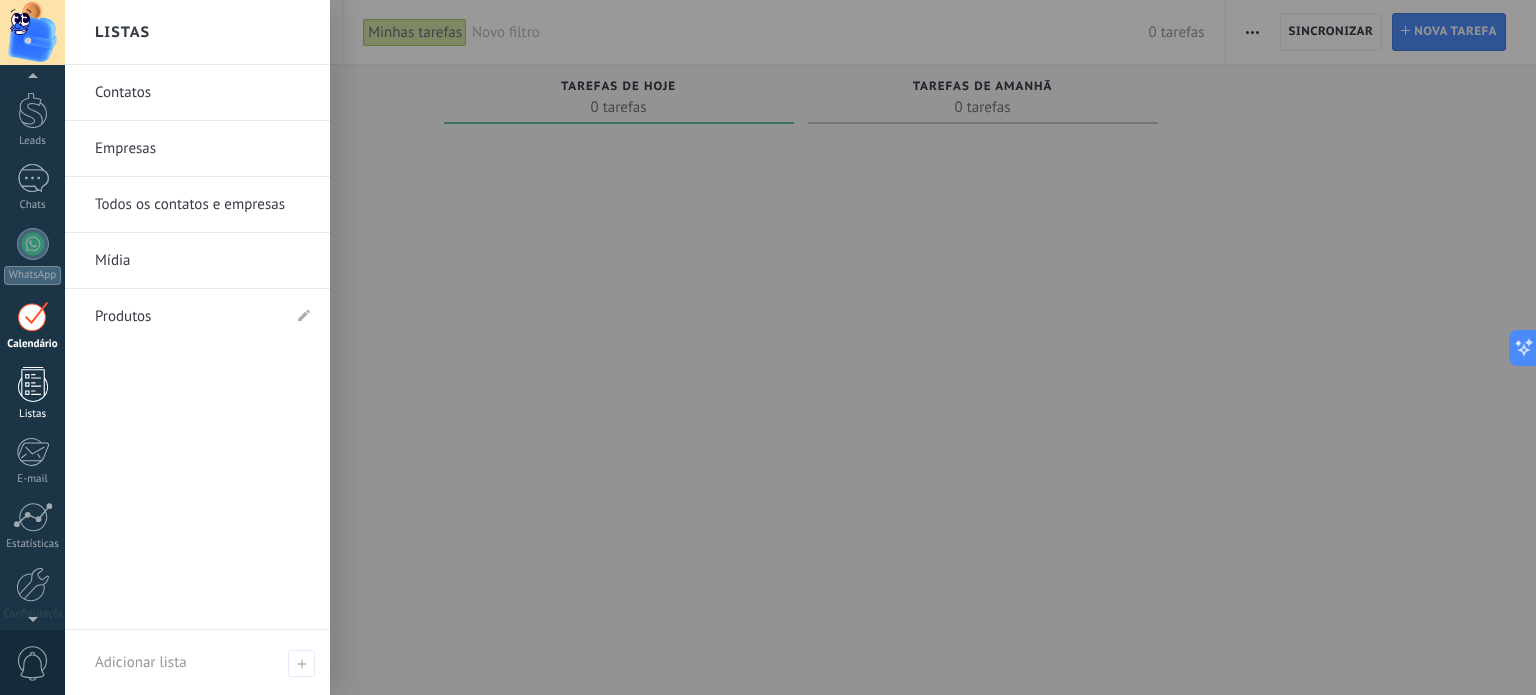 click at bounding box center (33, 384) 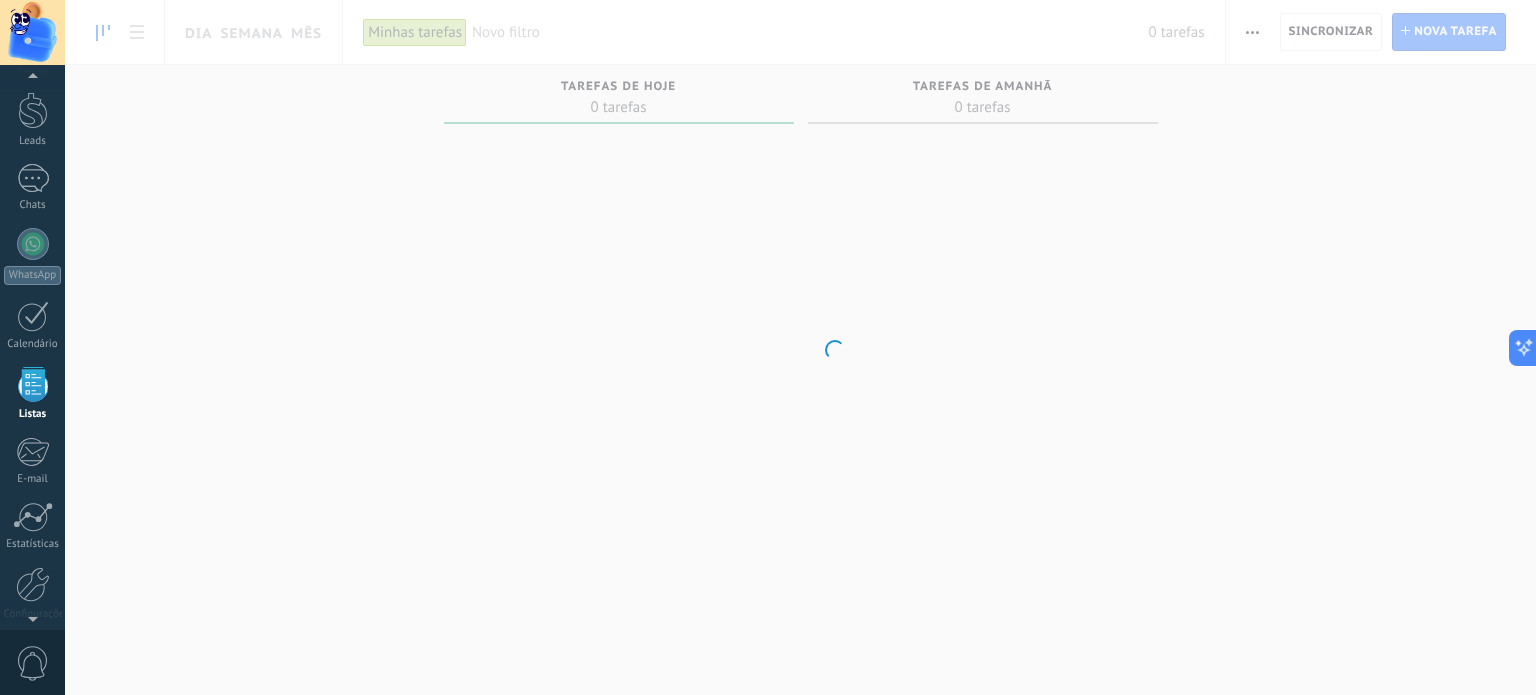 scroll, scrollTop: 123, scrollLeft: 0, axis: vertical 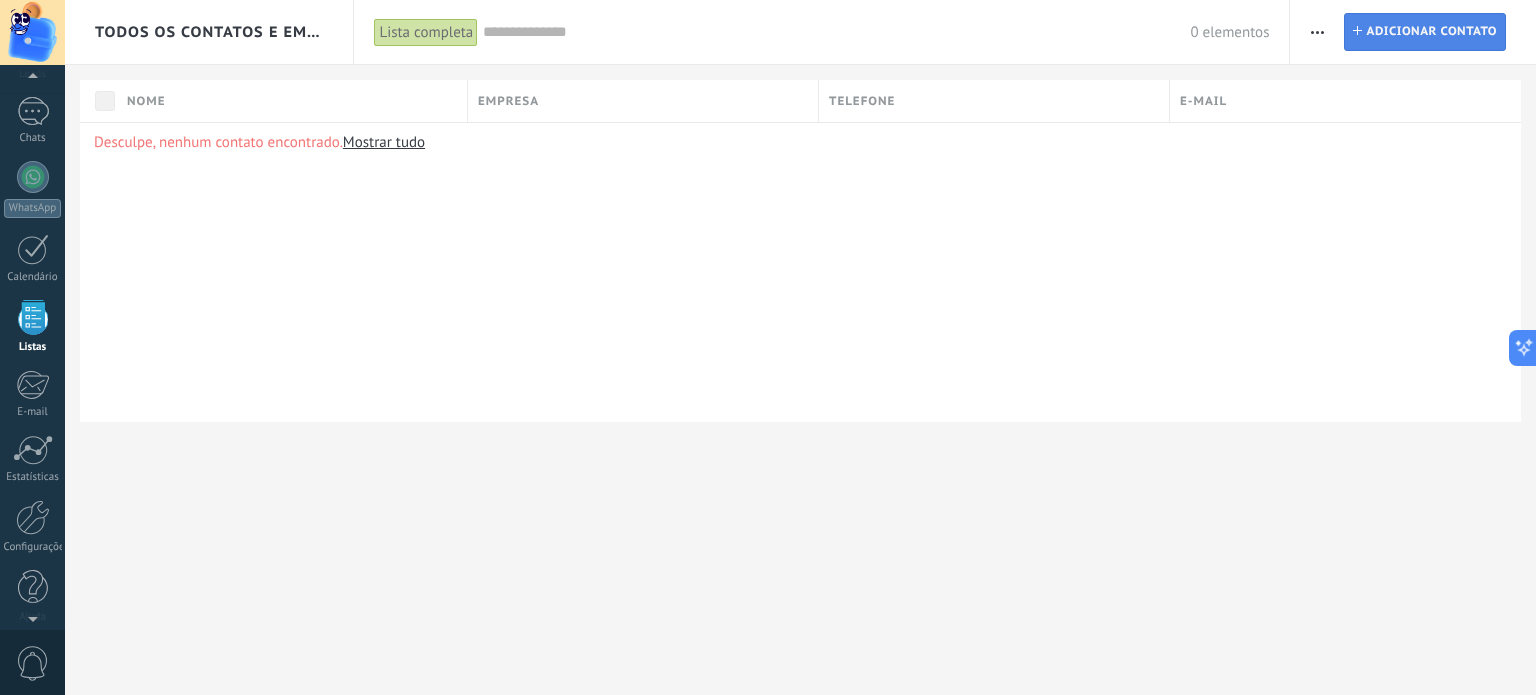 click on "Adicionar contato" at bounding box center [1431, 32] 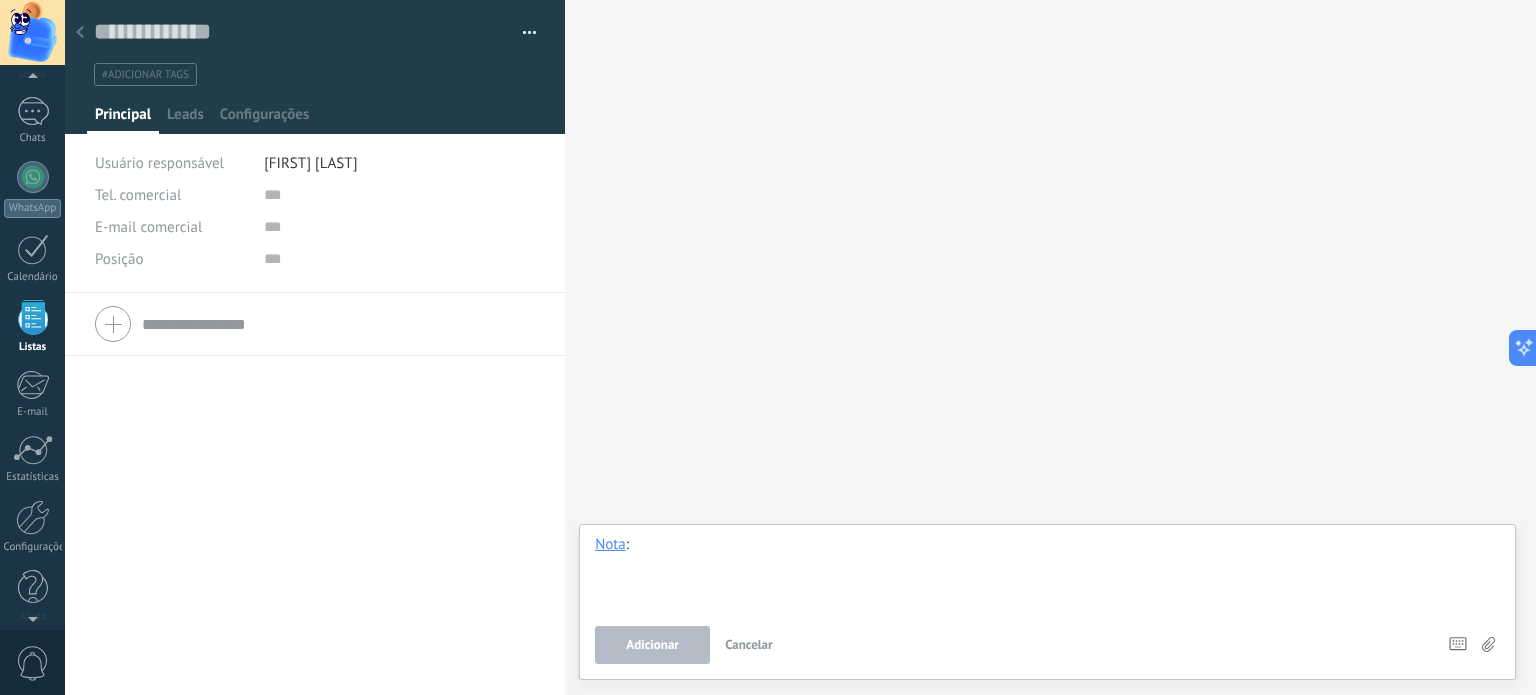 click at bounding box center (1047, 573) 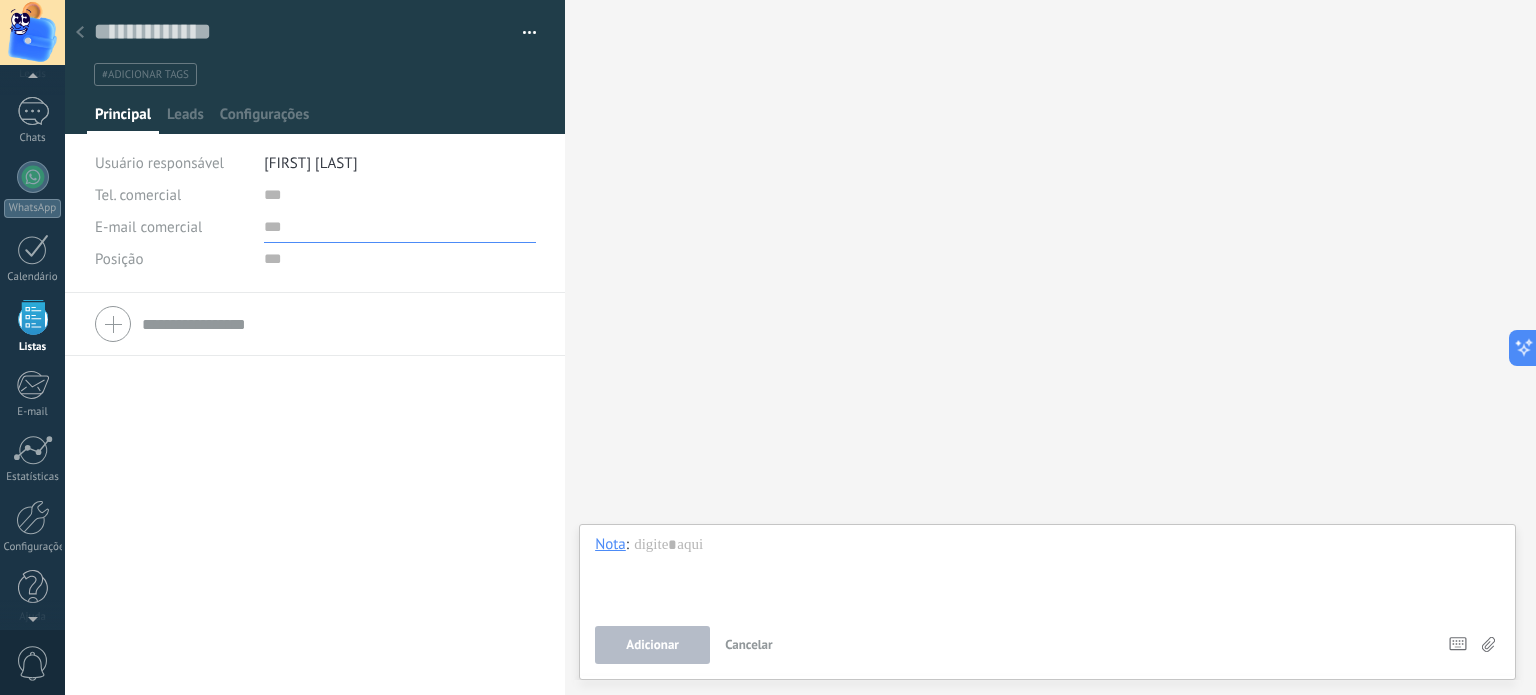 click at bounding box center (400, 227) 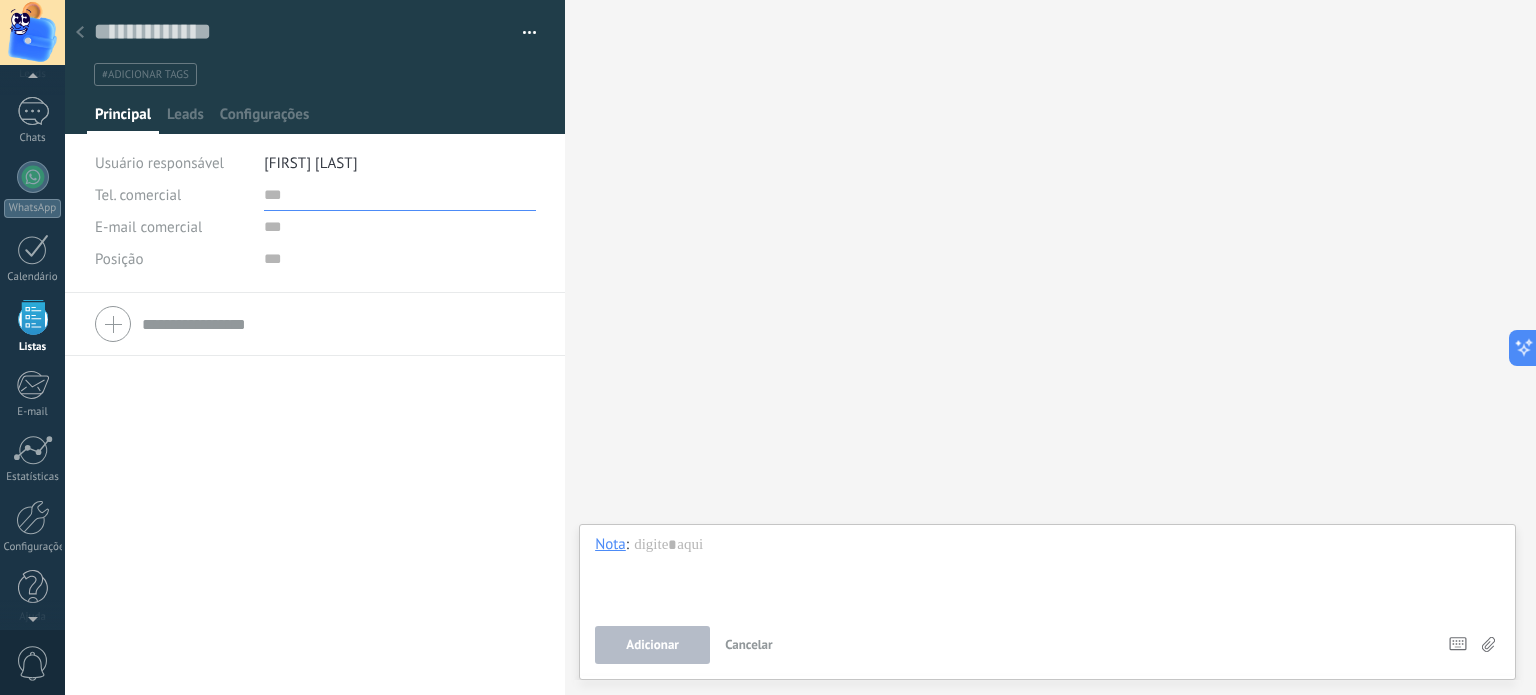 click at bounding box center [400, 195] 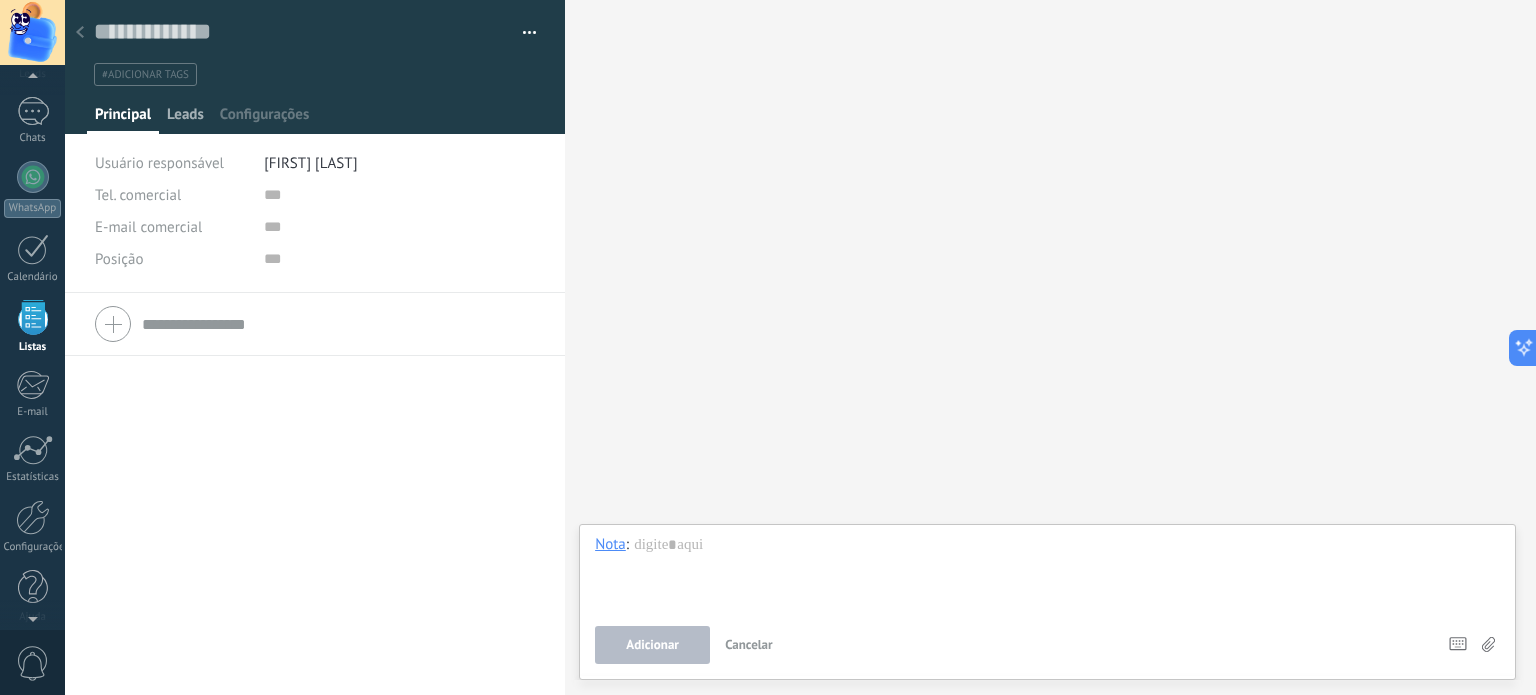 click on "Leads" at bounding box center (123, 119) 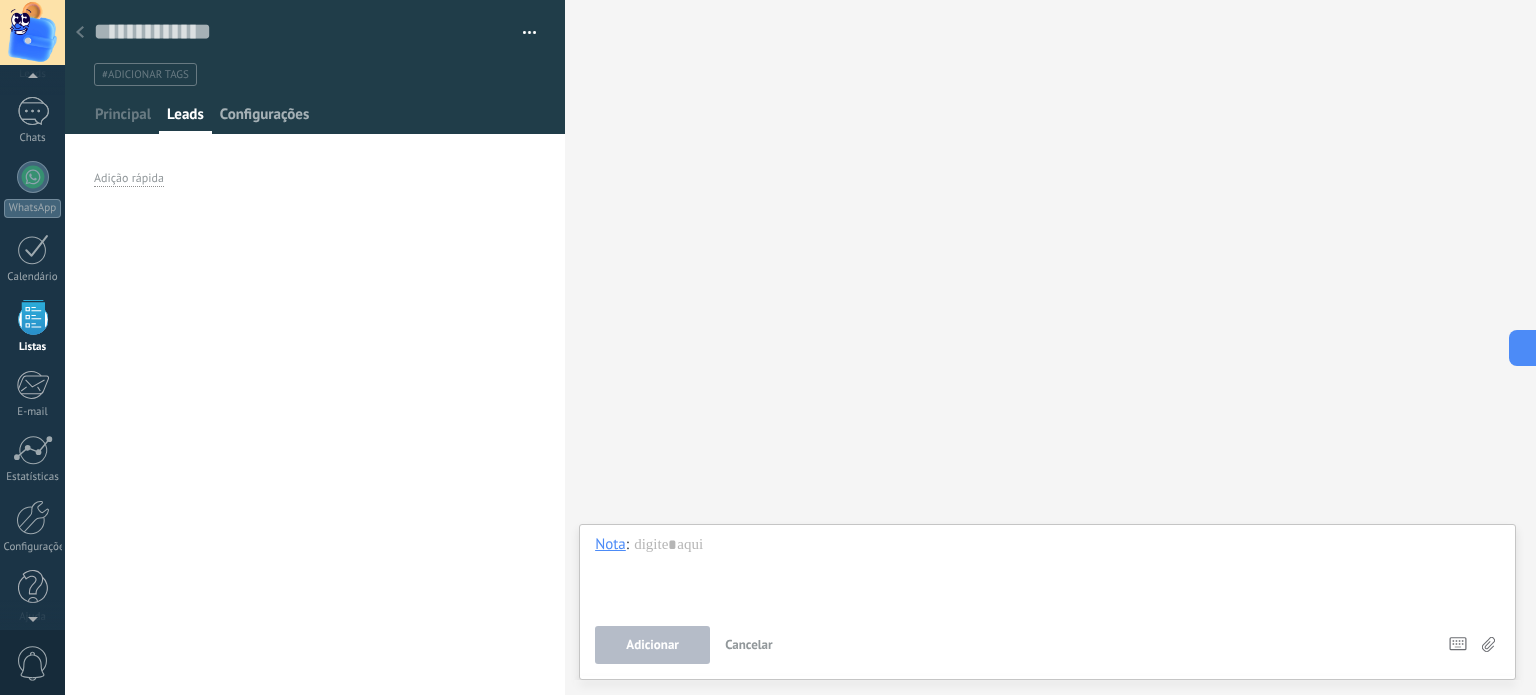 click on "Configurações" at bounding box center (123, 119) 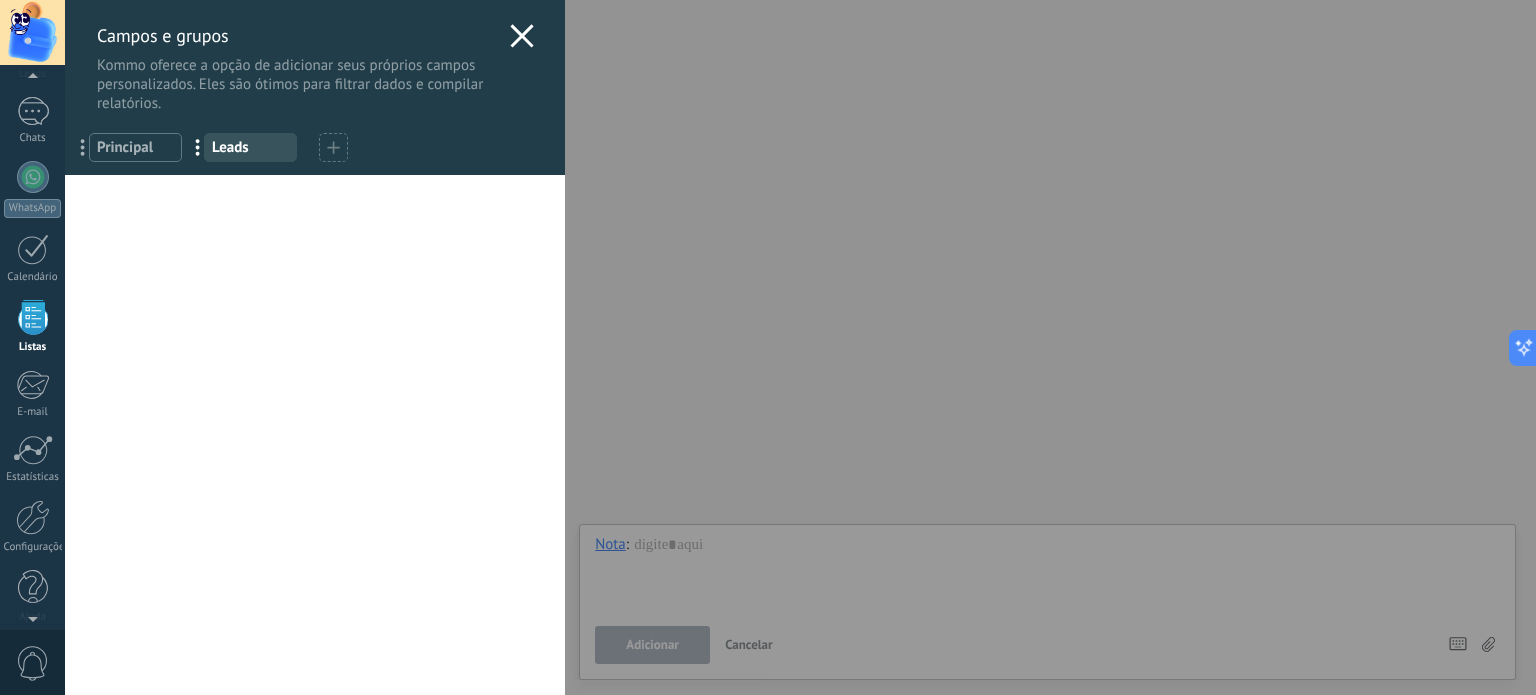click at bounding box center [522, 36] 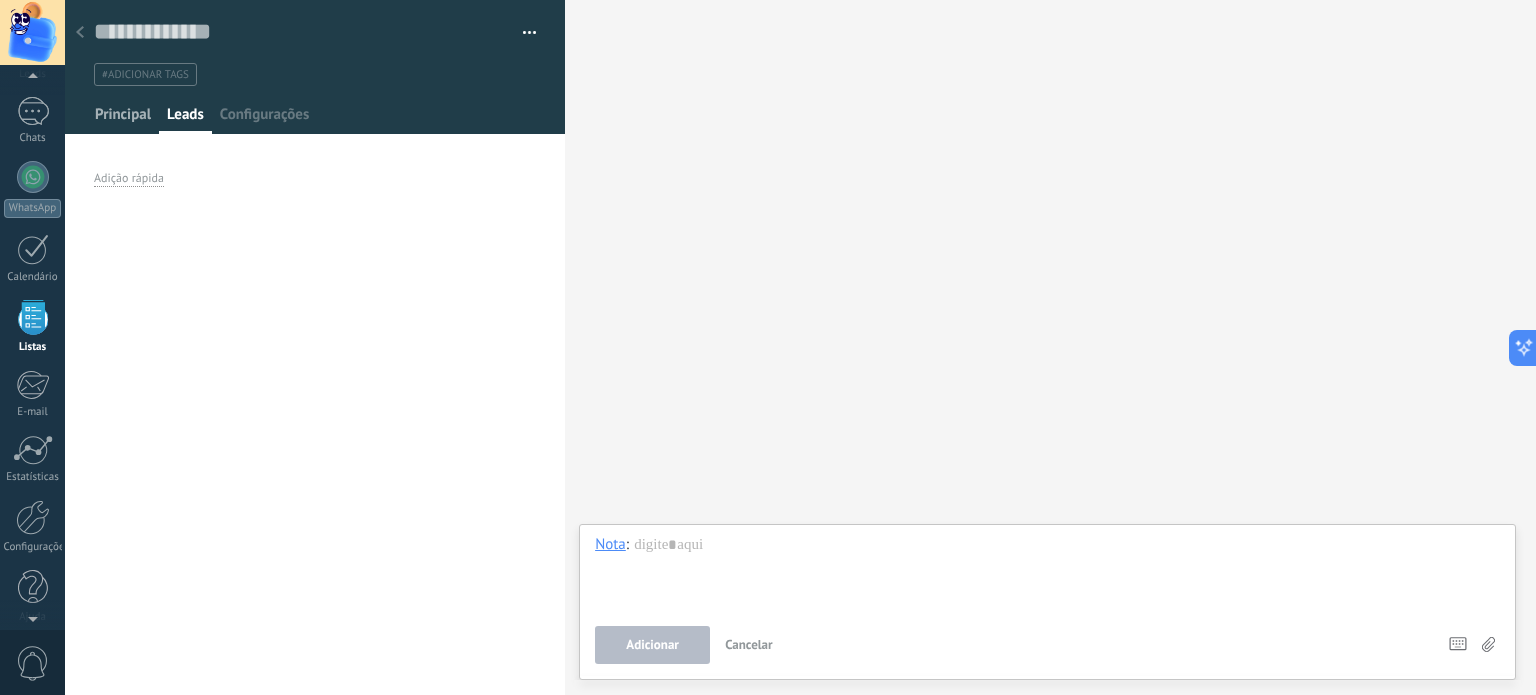 click on "Principal" at bounding box center (123, 119) 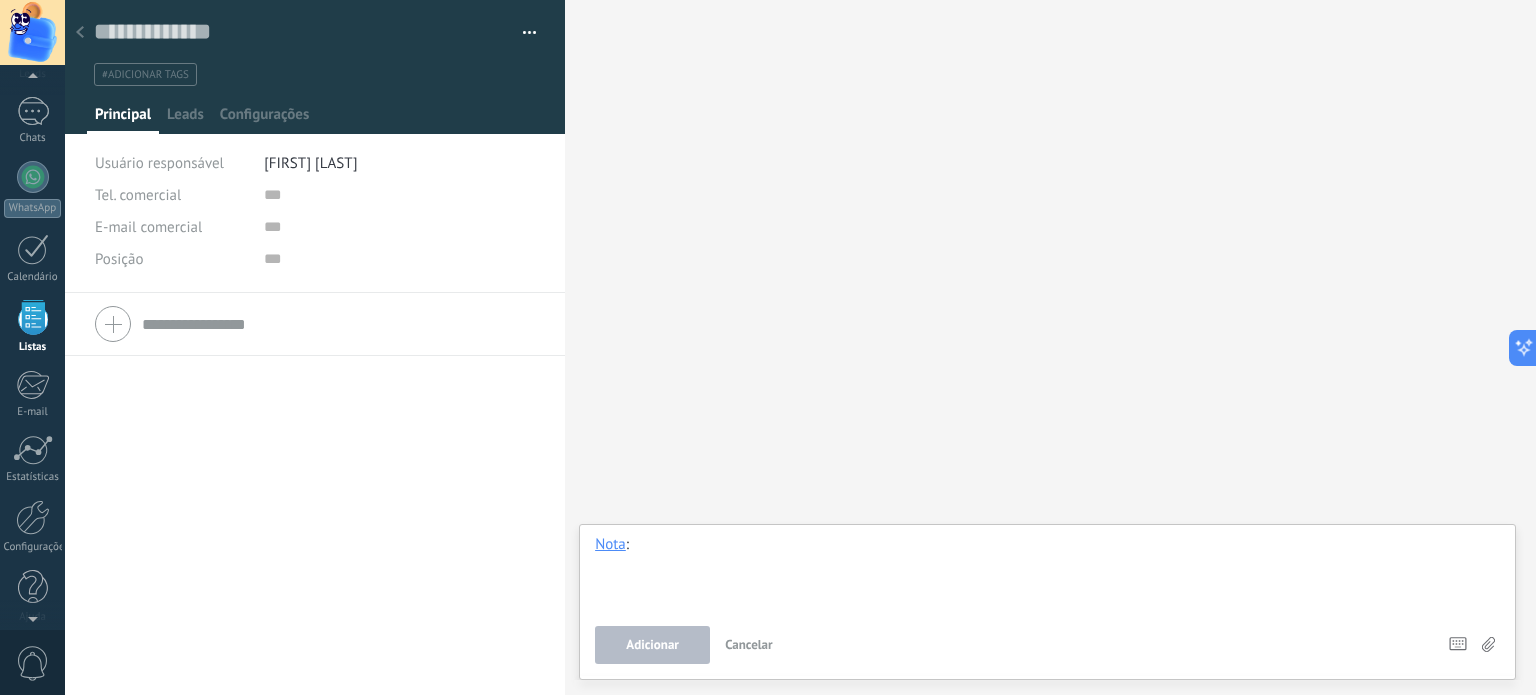click at bounding box center [1047, 573] 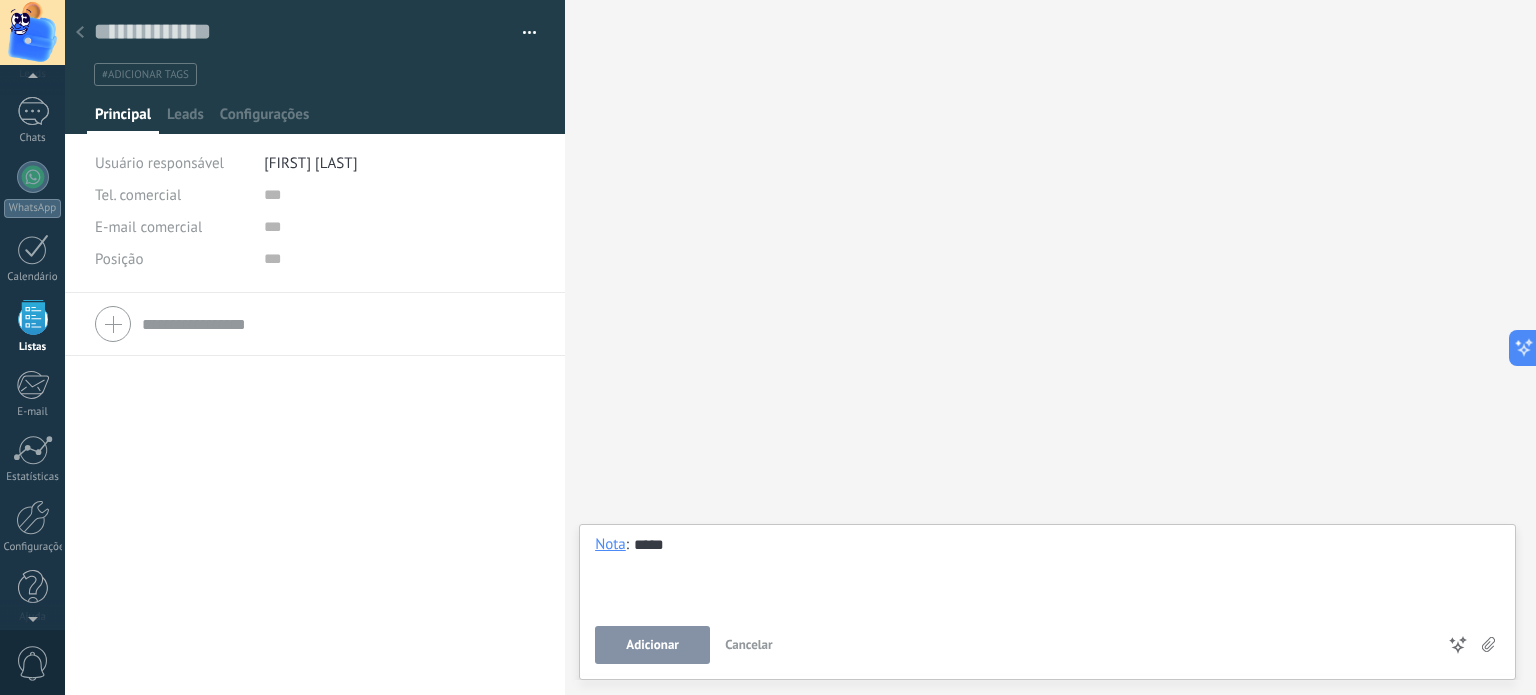 click on "Adicionar" at bounding box center [652, 645] 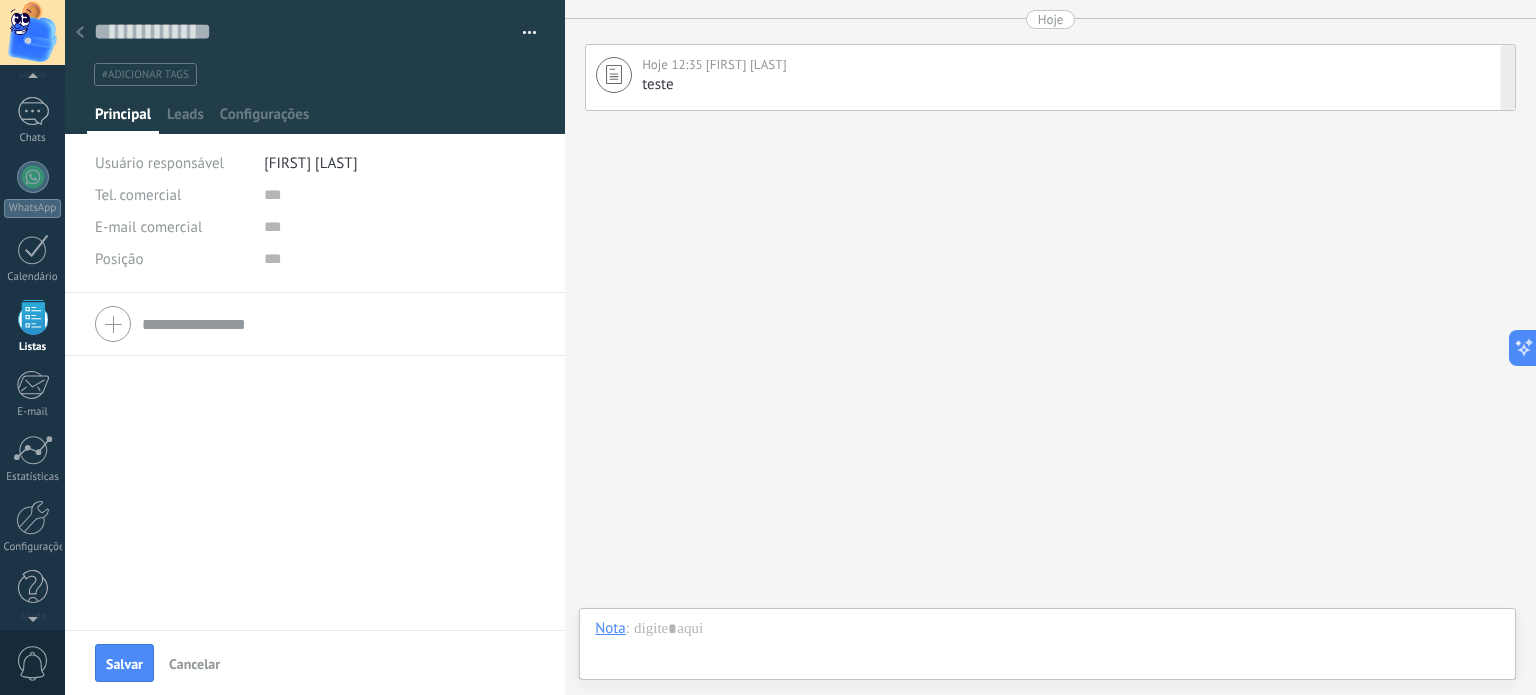 click at bounding box center [614, 74] 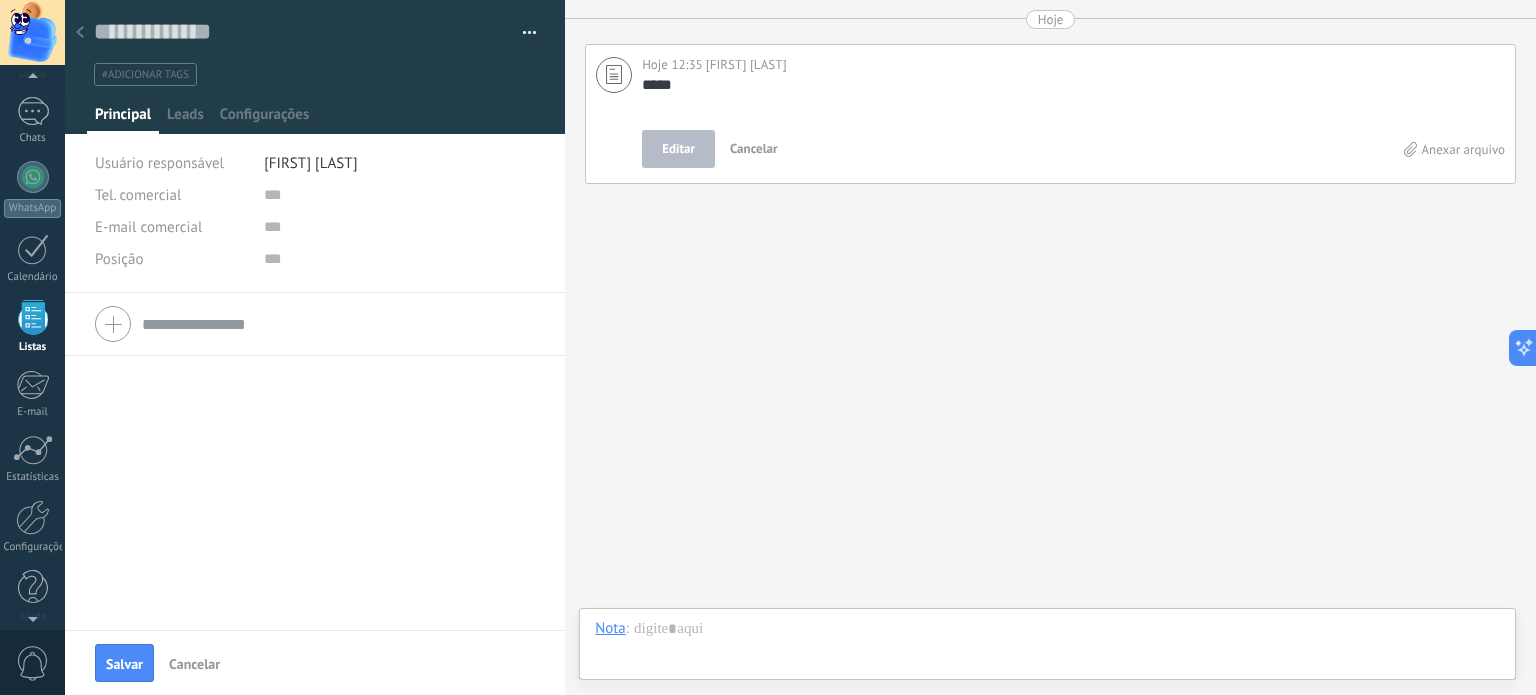scroll, scrollTop: 20, scrollLeft: 0, axis: vertical 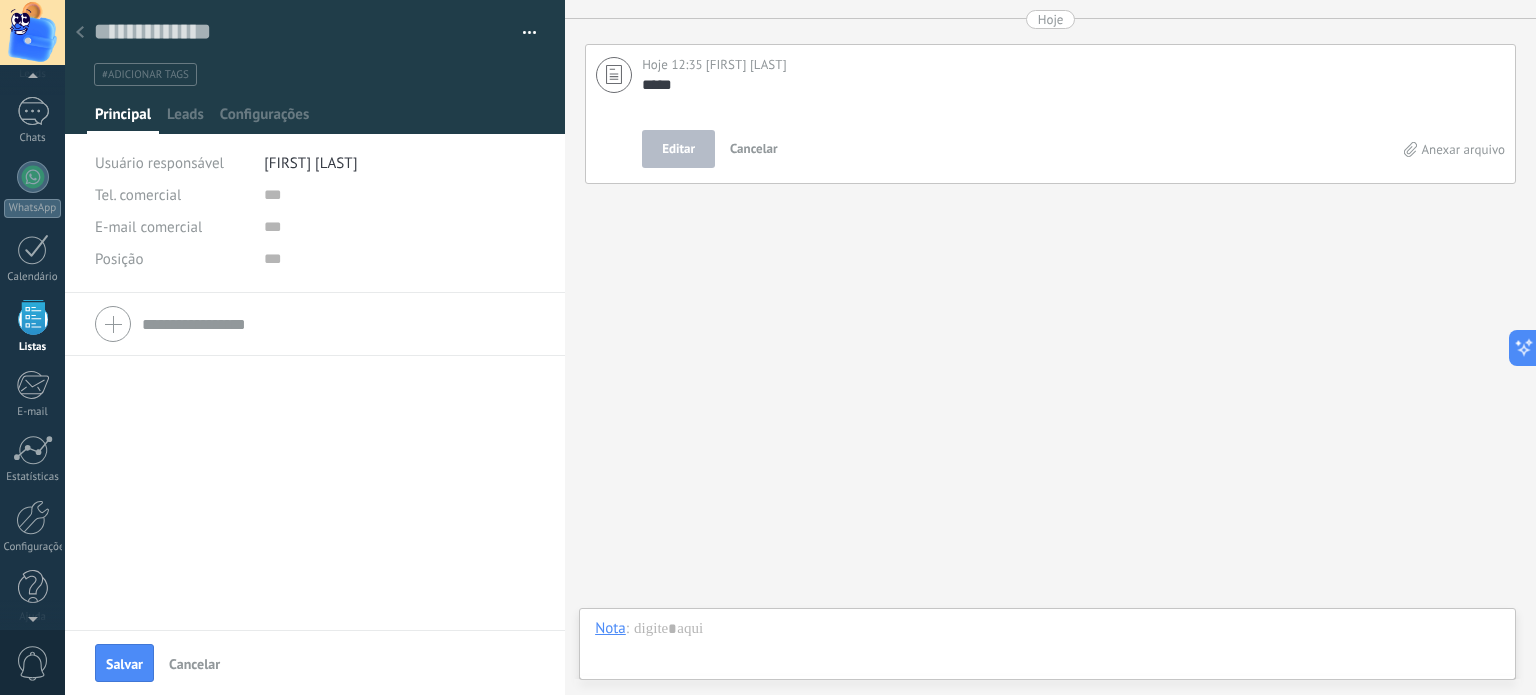 click on "Buscar Carregar mais Hoje Hoje 12:35 [FULL_NAME] ***** Editar Cancelar Anexar arquivo Participantes:" at bounding box center [1050, 347] 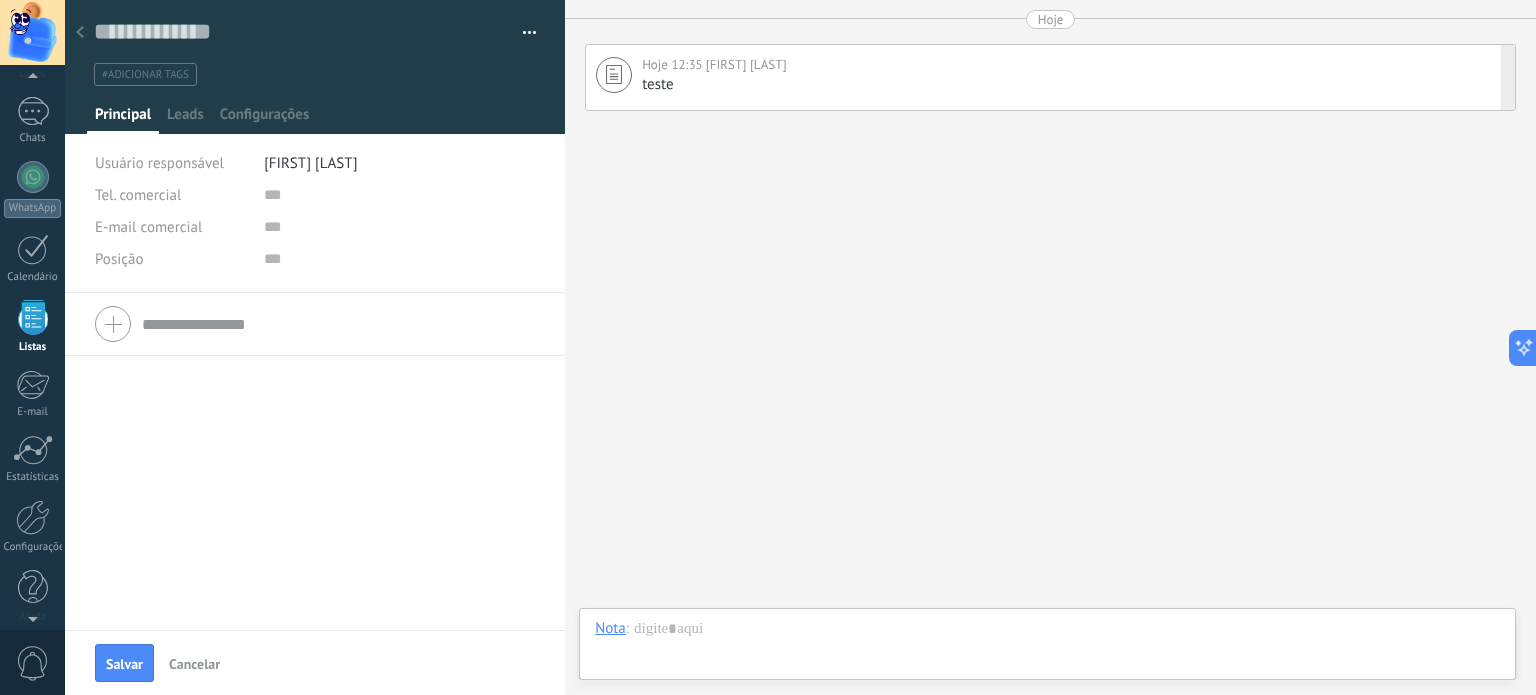 click on "Hoje 12:35 [FIRST] [LAST] teste Fixar Excluir Editar Participantes:" at bounding box center (1050, 347) 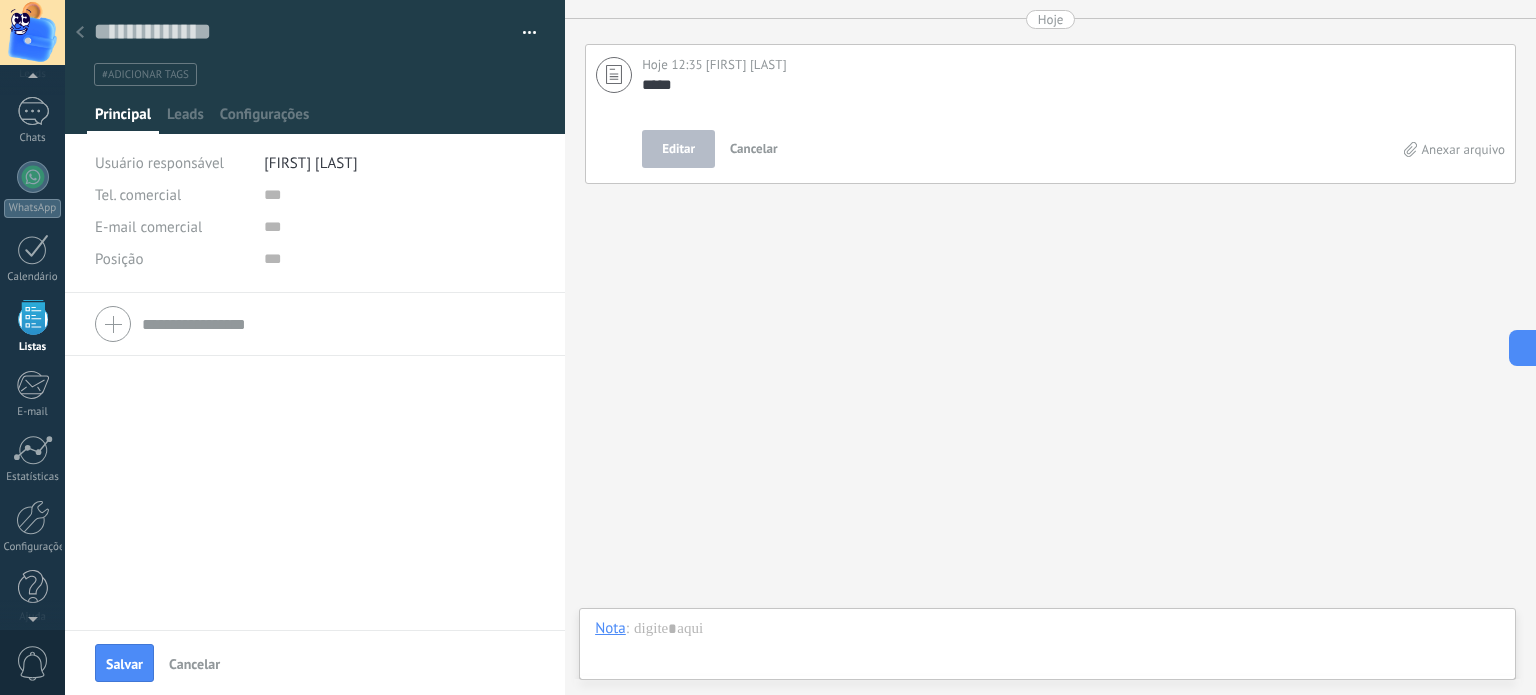 click on "Anexar arquivo" at bounding box center [1455, 149] 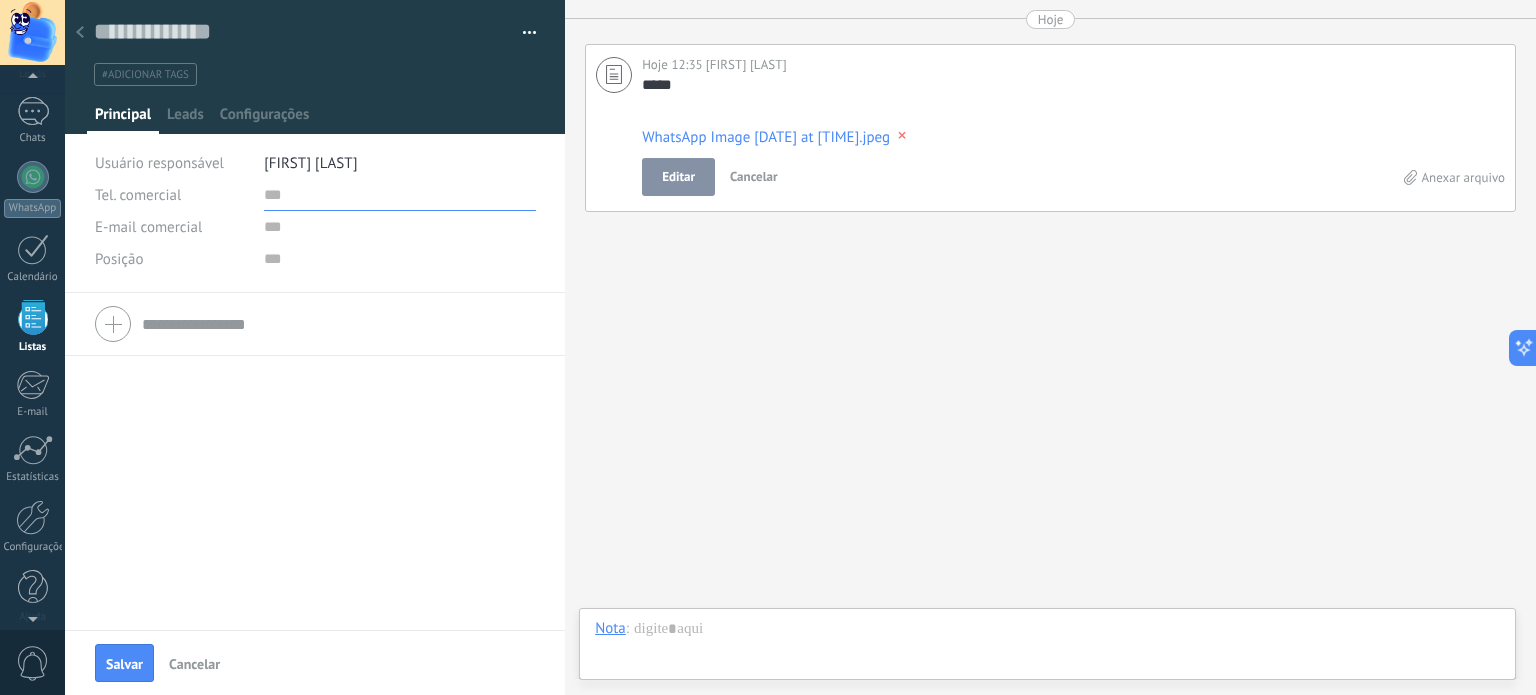 click at bounding box center [400, 195] 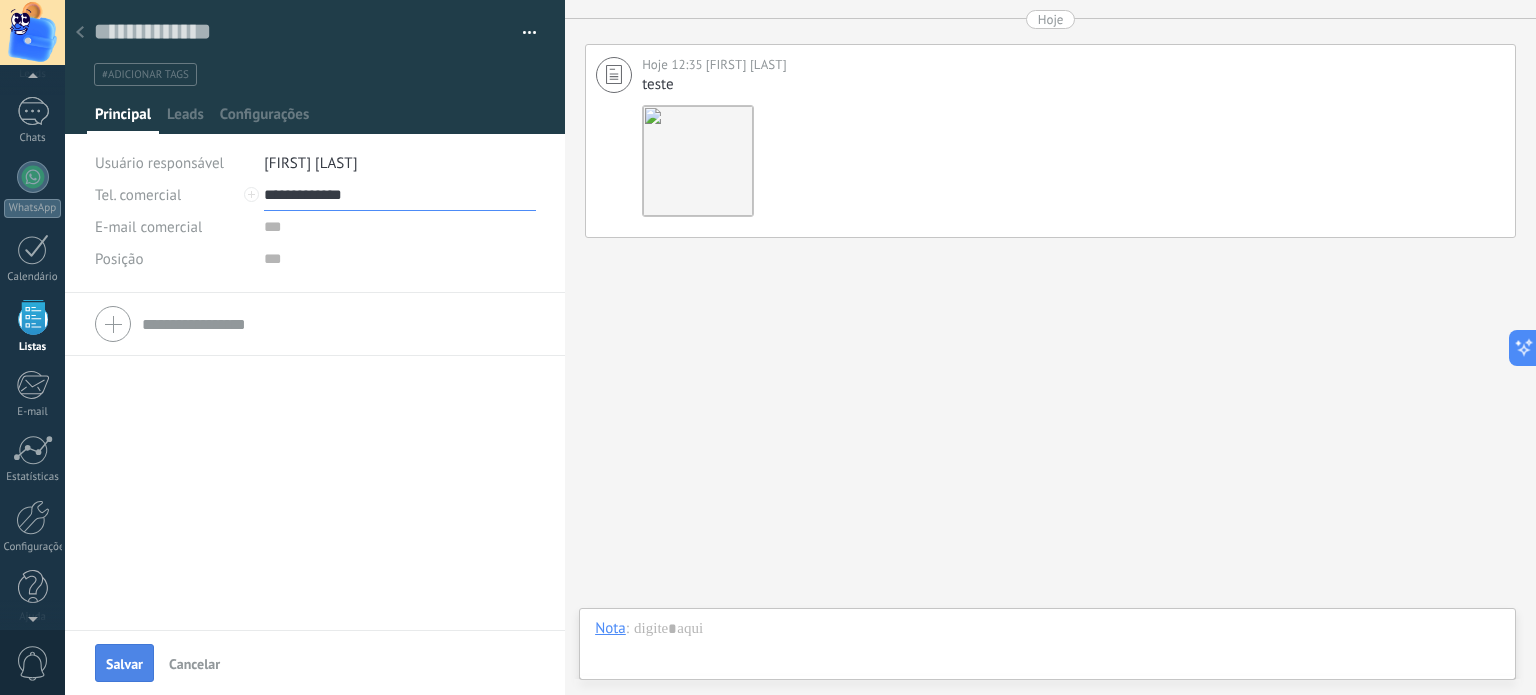 type on "**********" 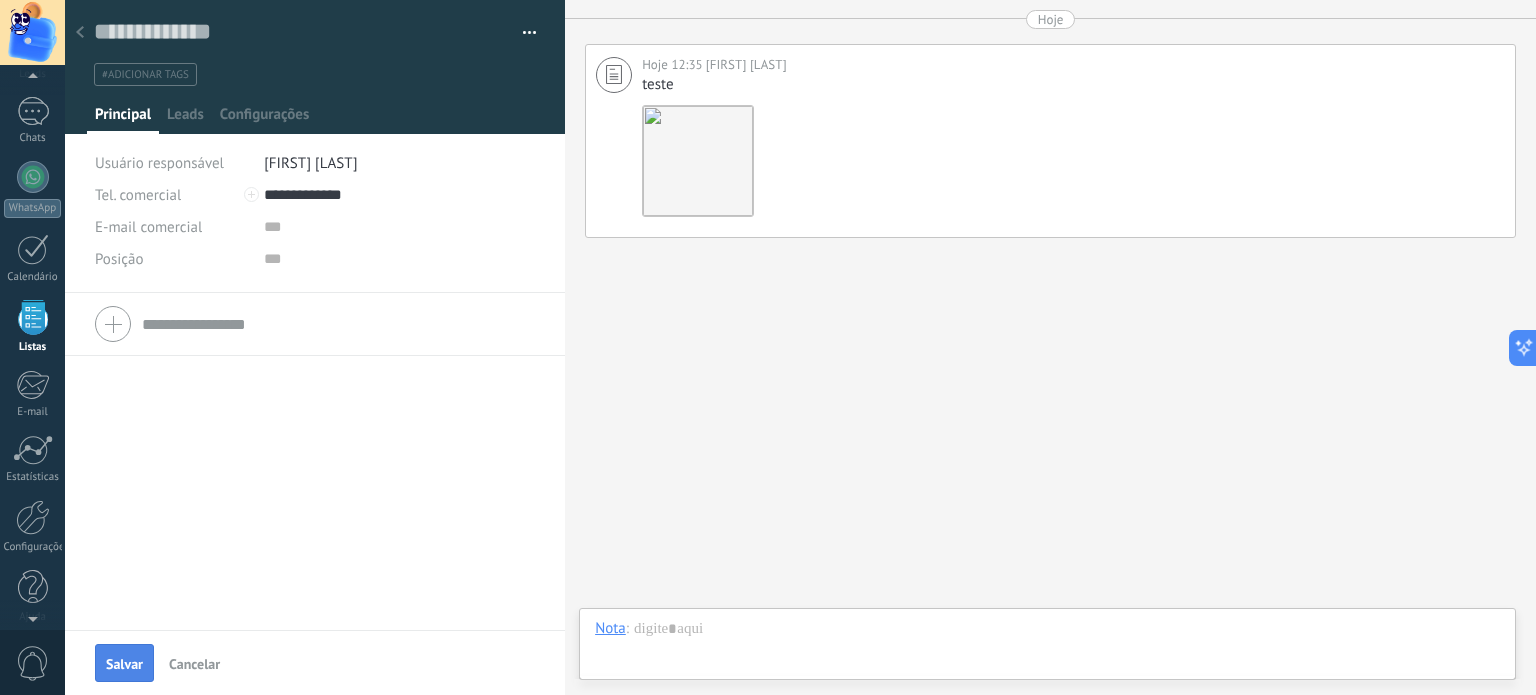 drag, startPoint x: 132, startPoint y: 657, endPoint x: 143, endPoint y: 653, distance: 11.7046995 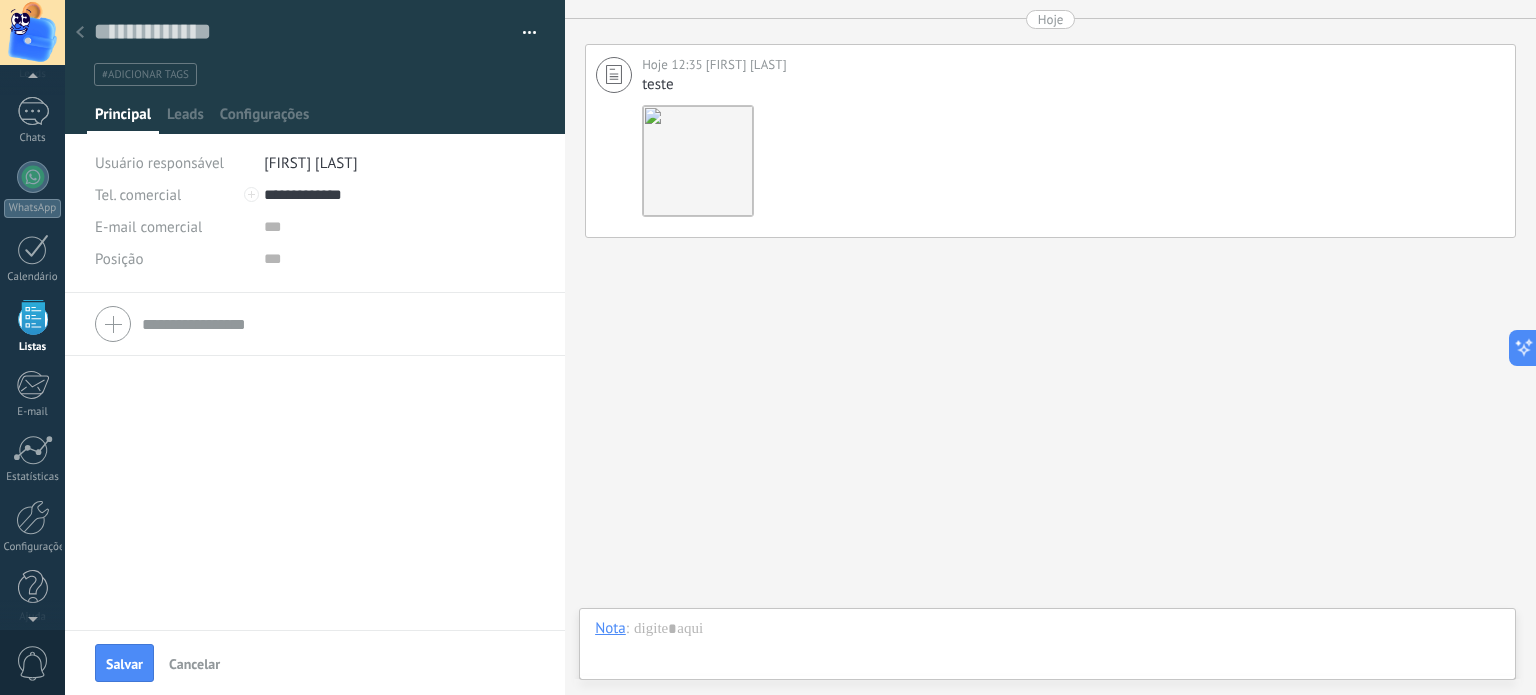 click on "Salvar" at bounding box center (124, 664) 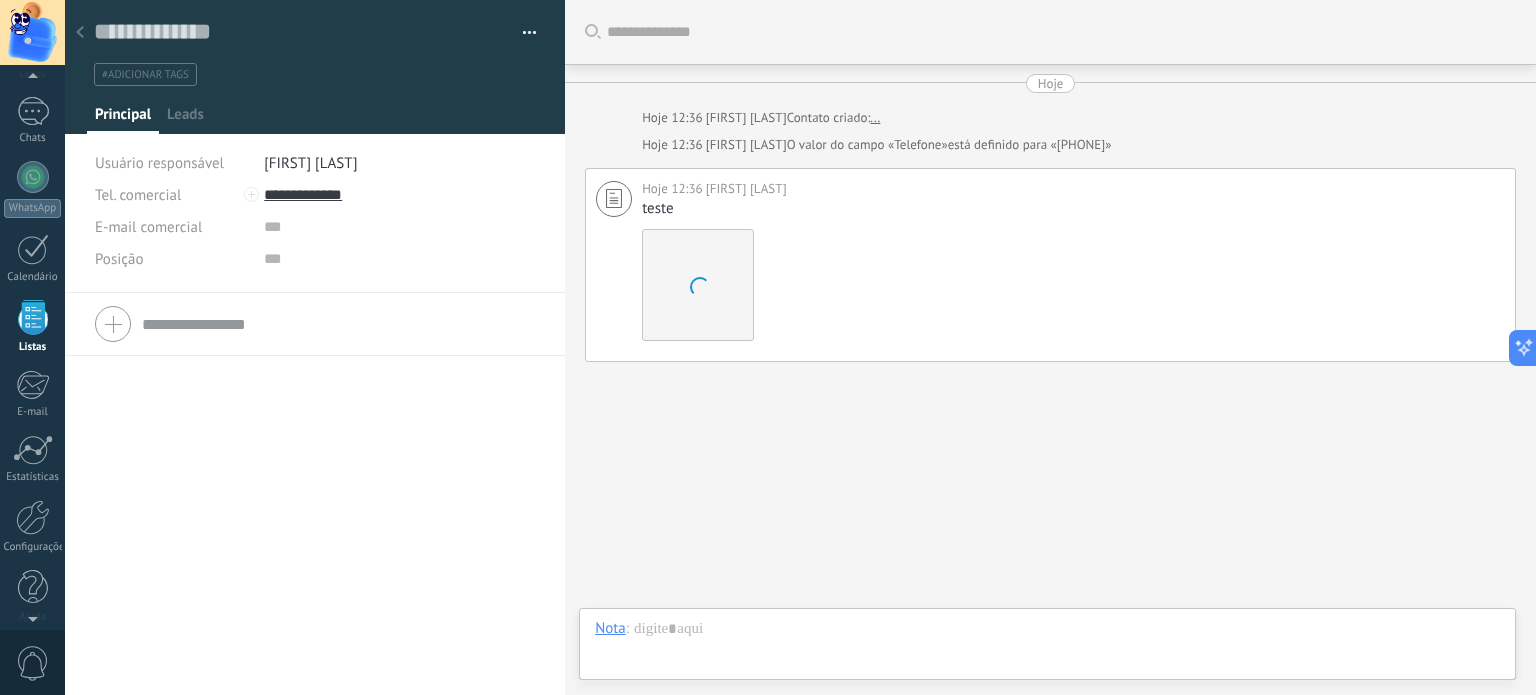 scroll, scrollTop: 29, scrollLeft: 0, axis: vertical 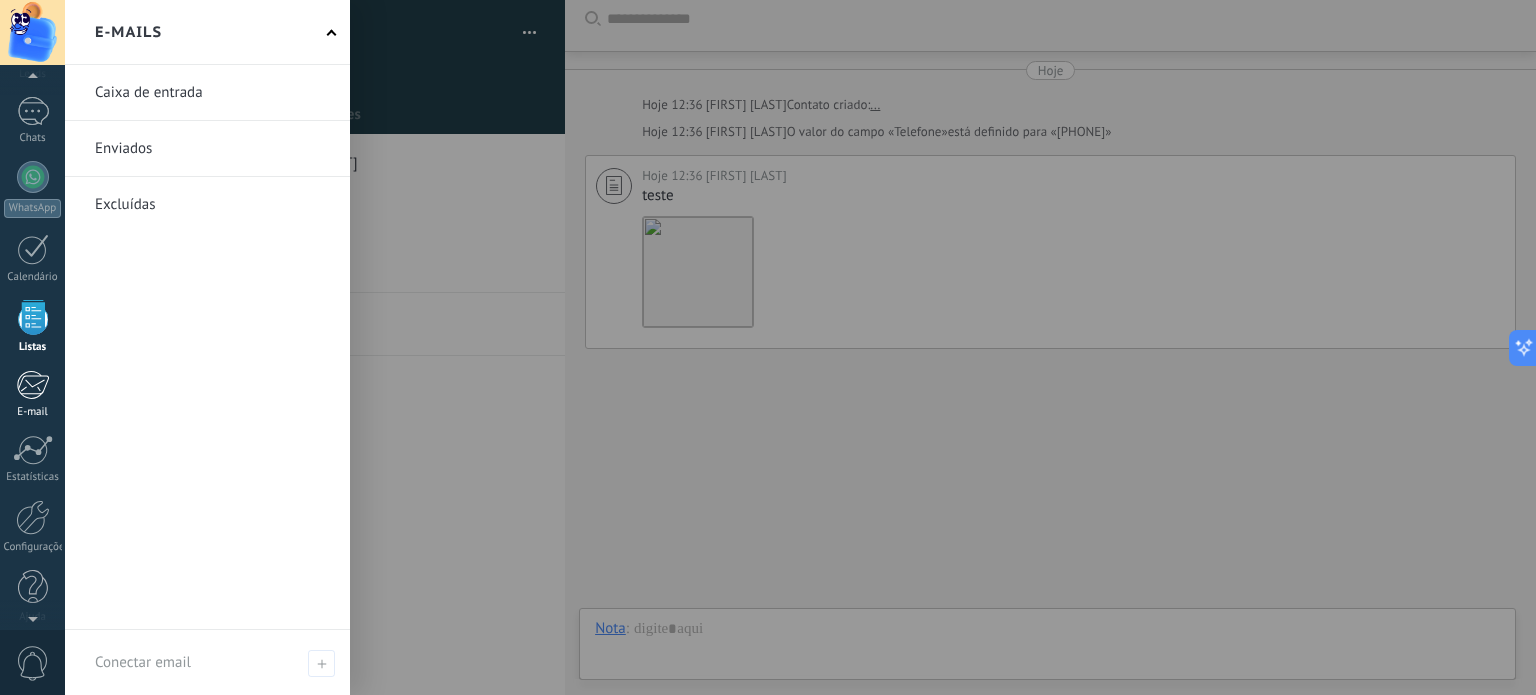 click at bounding box center (32, 385) 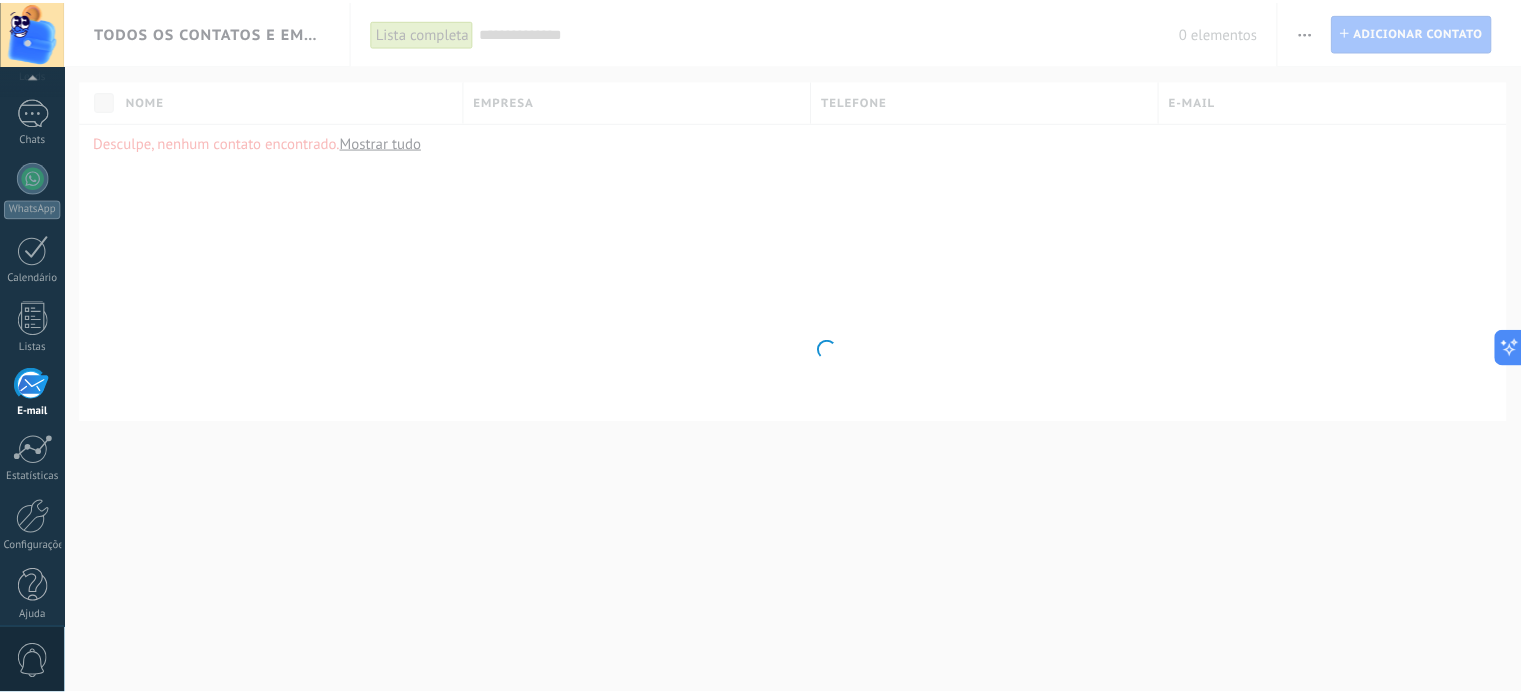 scroll, scrollTop: 136, scrollLeft: 0, axis: vertical 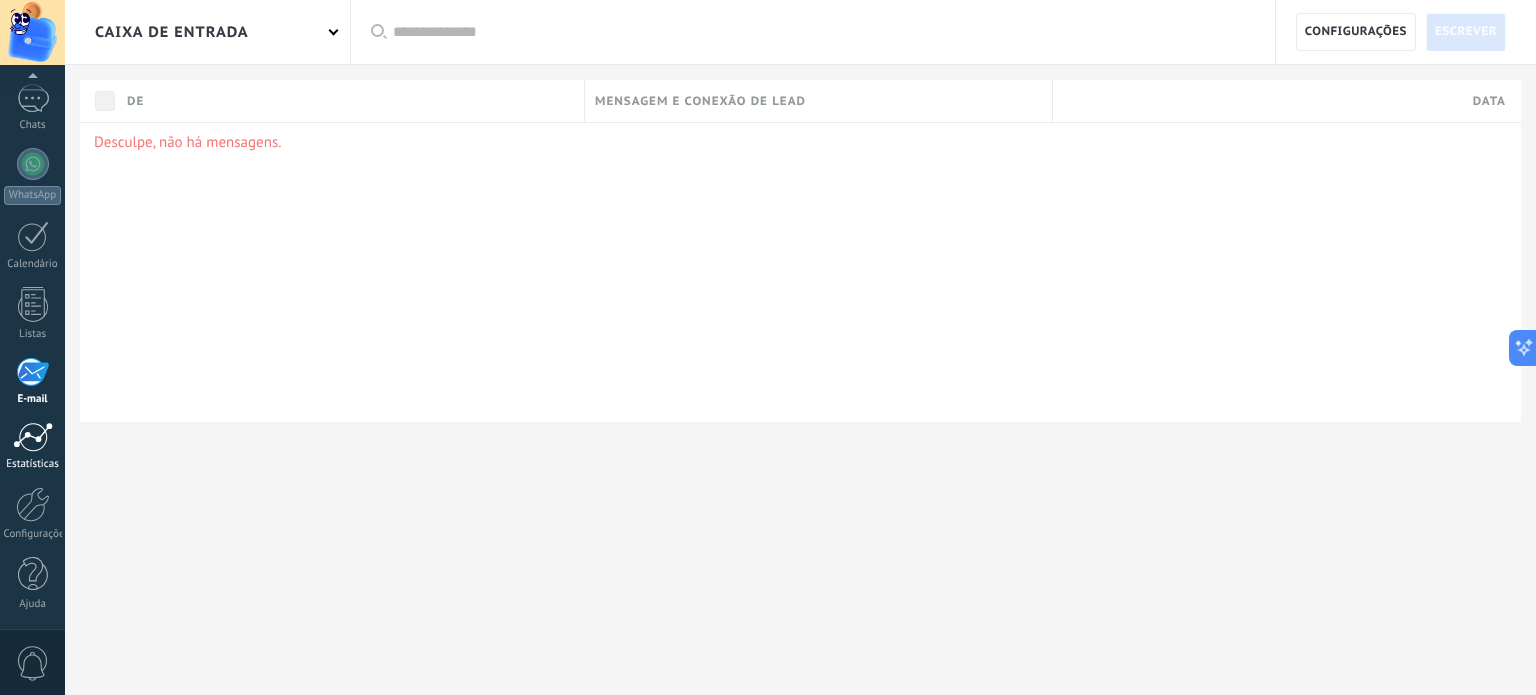 click at bounding box center [33, 437] 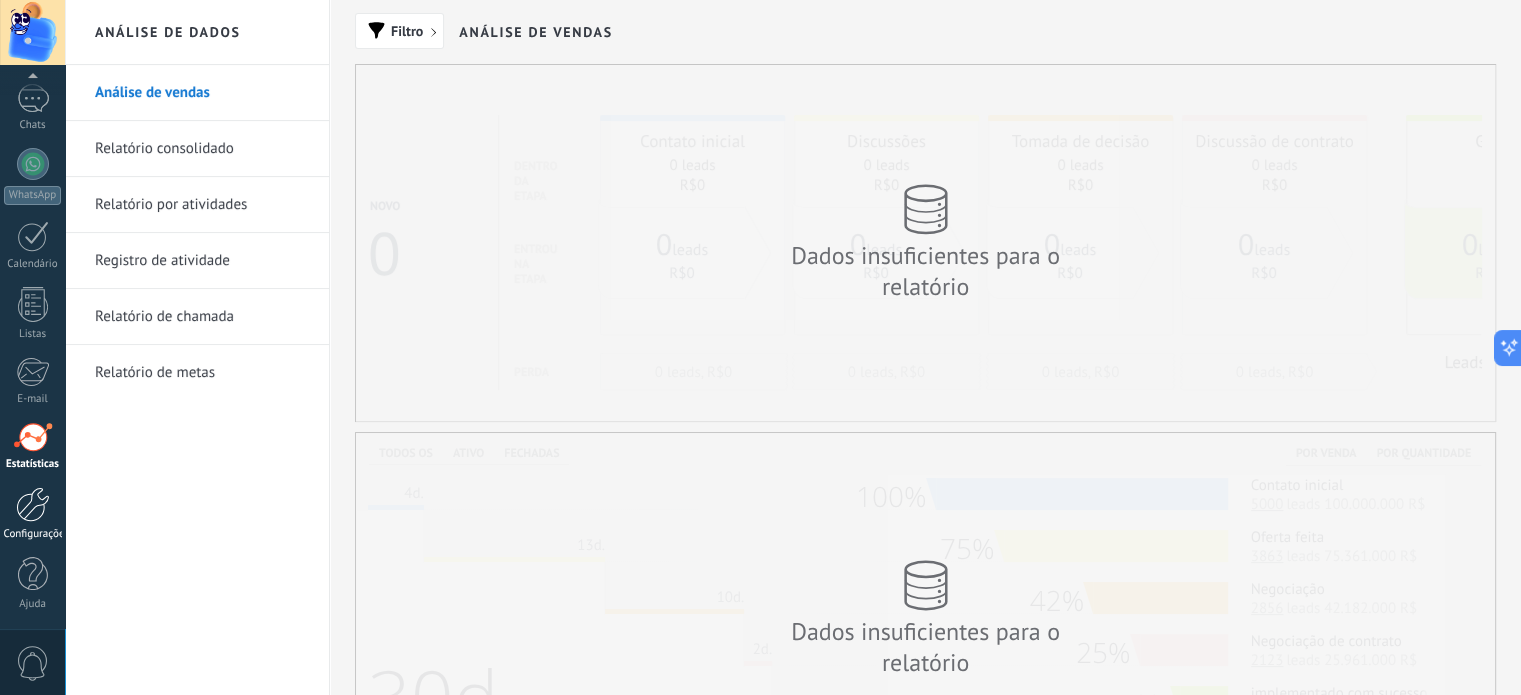 click at bounding box center [33, 504] 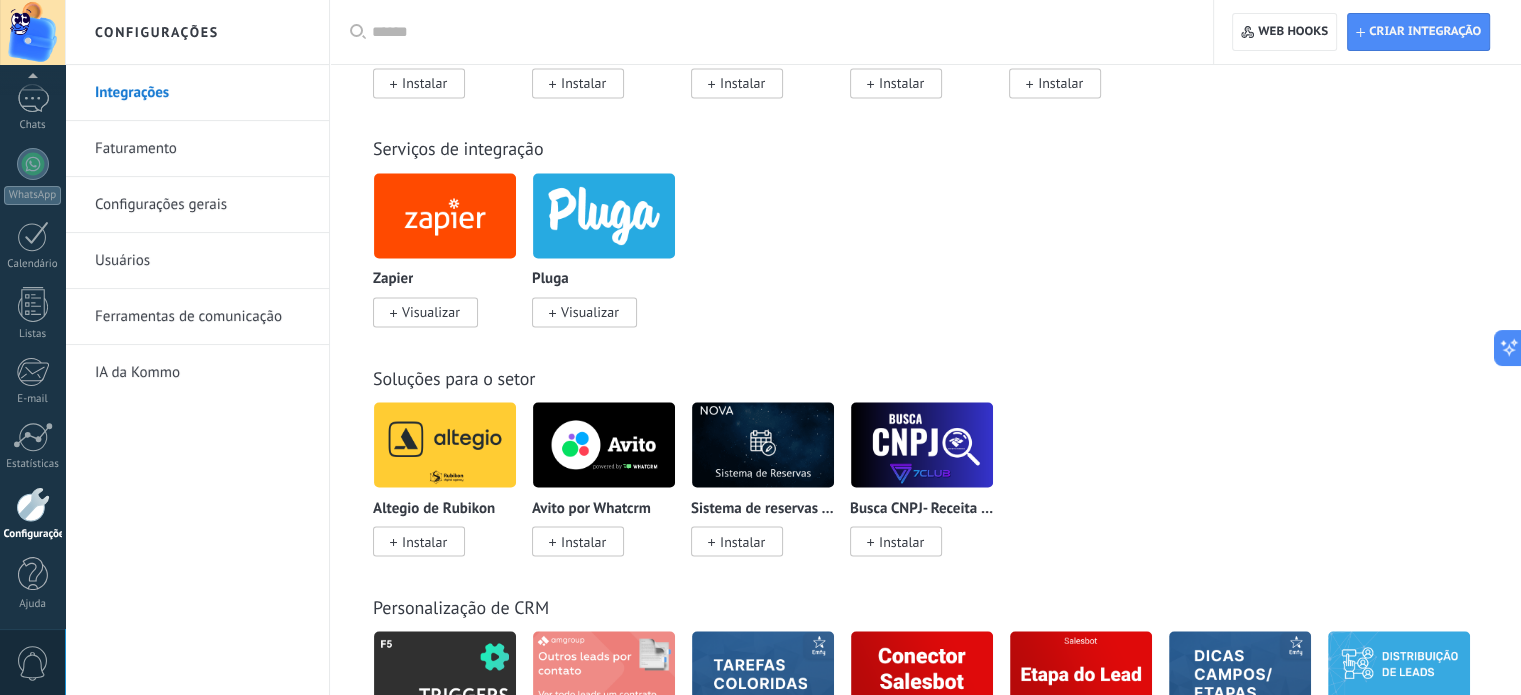 scroll, scrollTop: 3500, scrollLeft: 0, axis: vertical 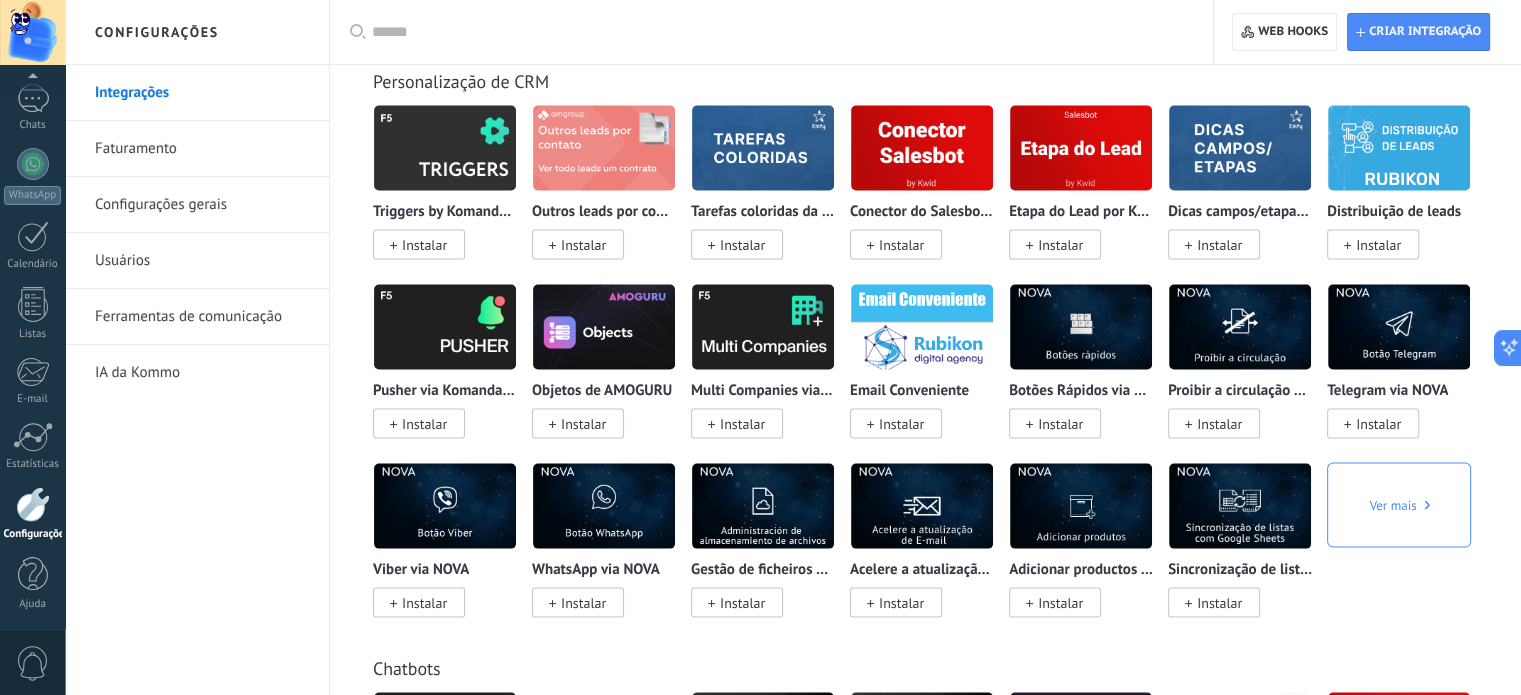 click on "0" at bounding box center (33, 663) 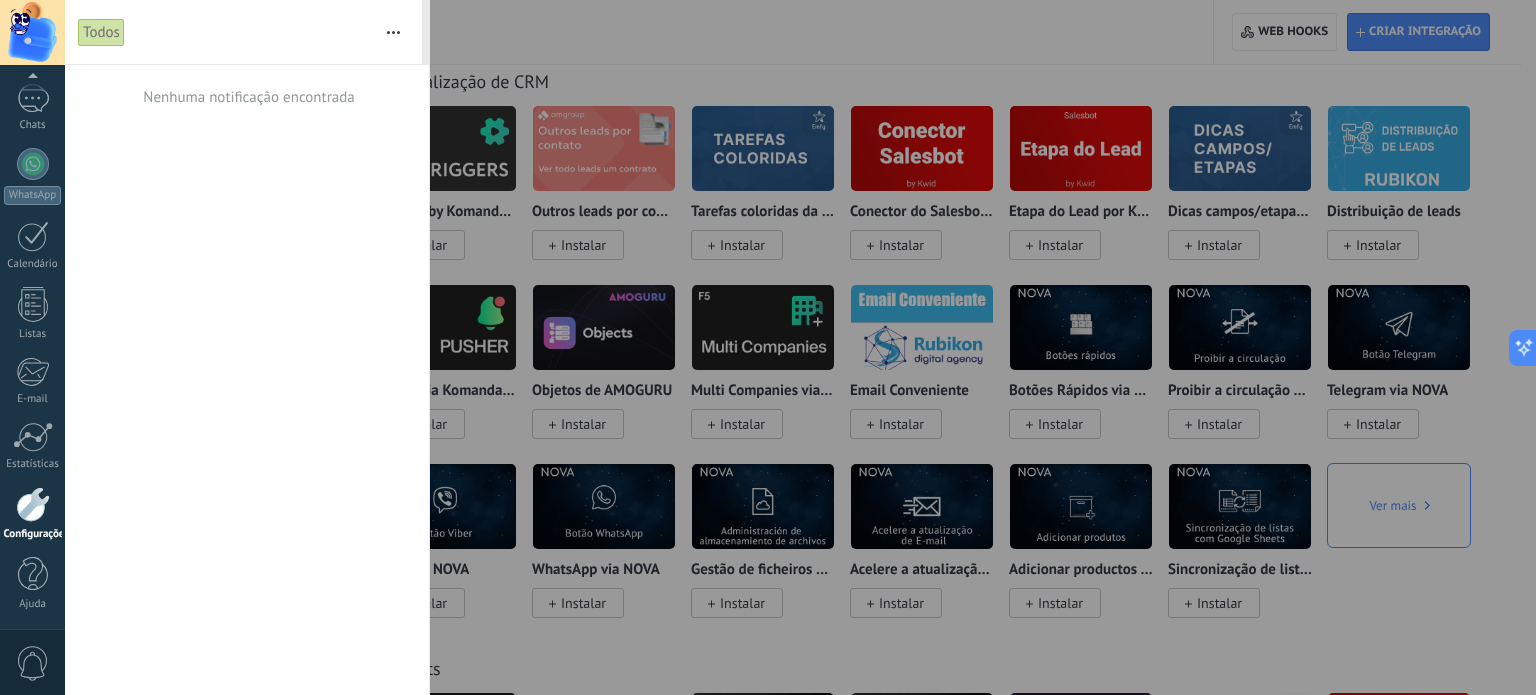 click on "0" at bounding box center [33, 663] 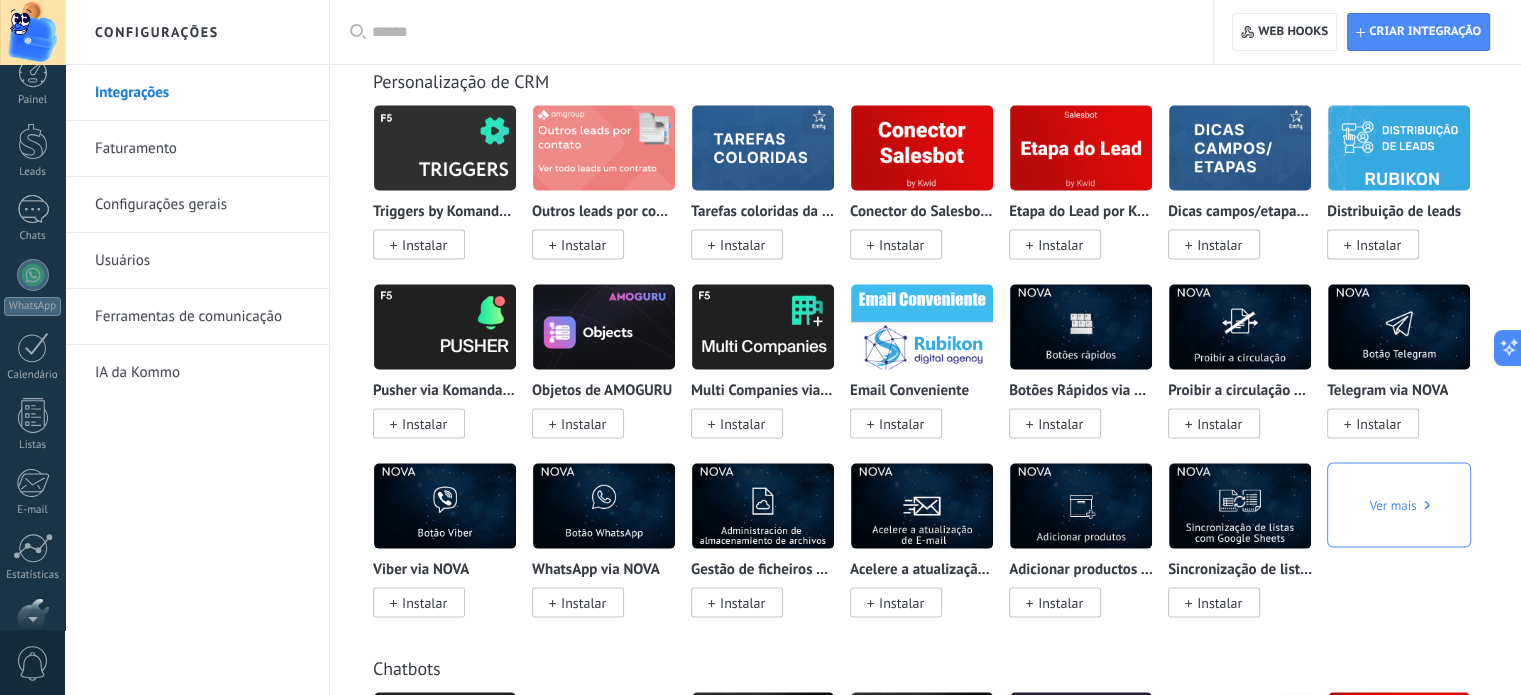 scroll, scrollTop: 54, scrollLeft: 0, axis: vertical 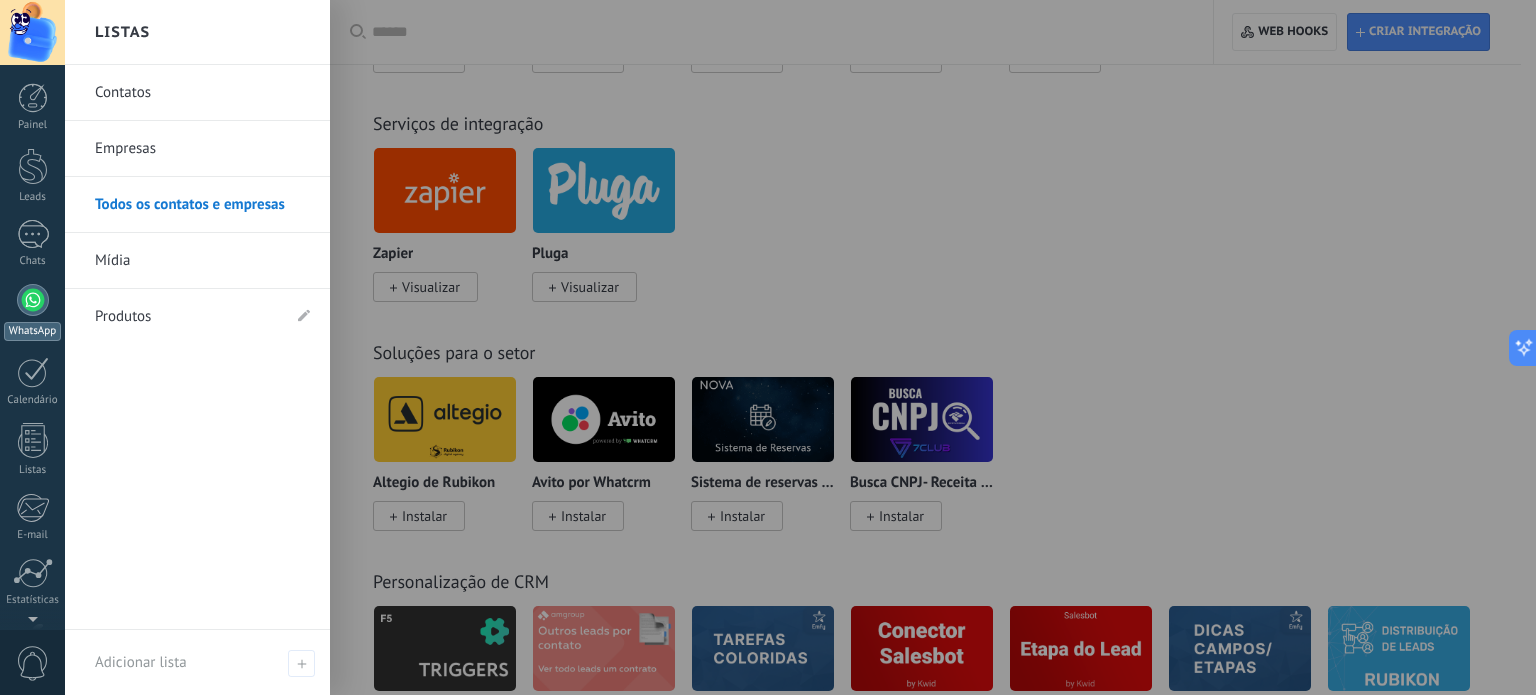 click at bounding box center (33, 300) 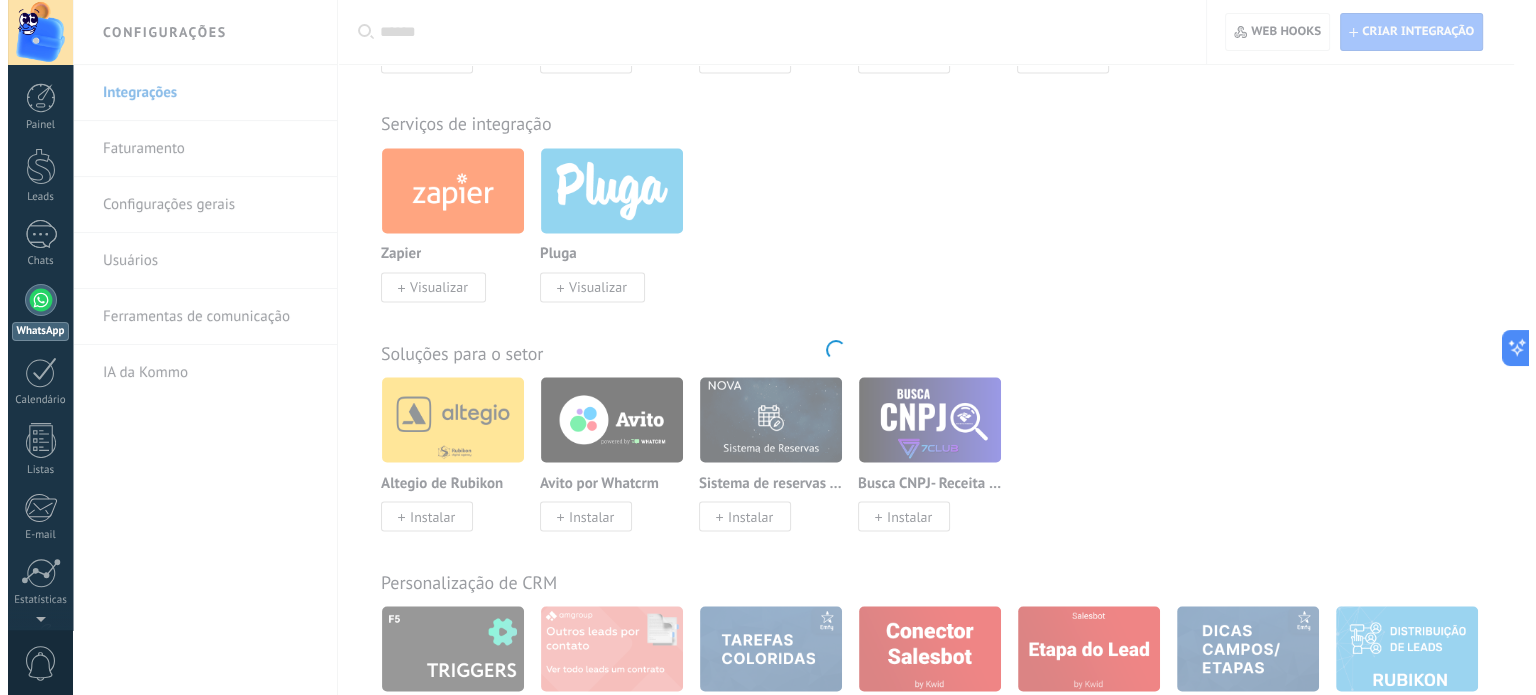 scroll, scrollTop: 0, scrollLeft: 0, axis: both 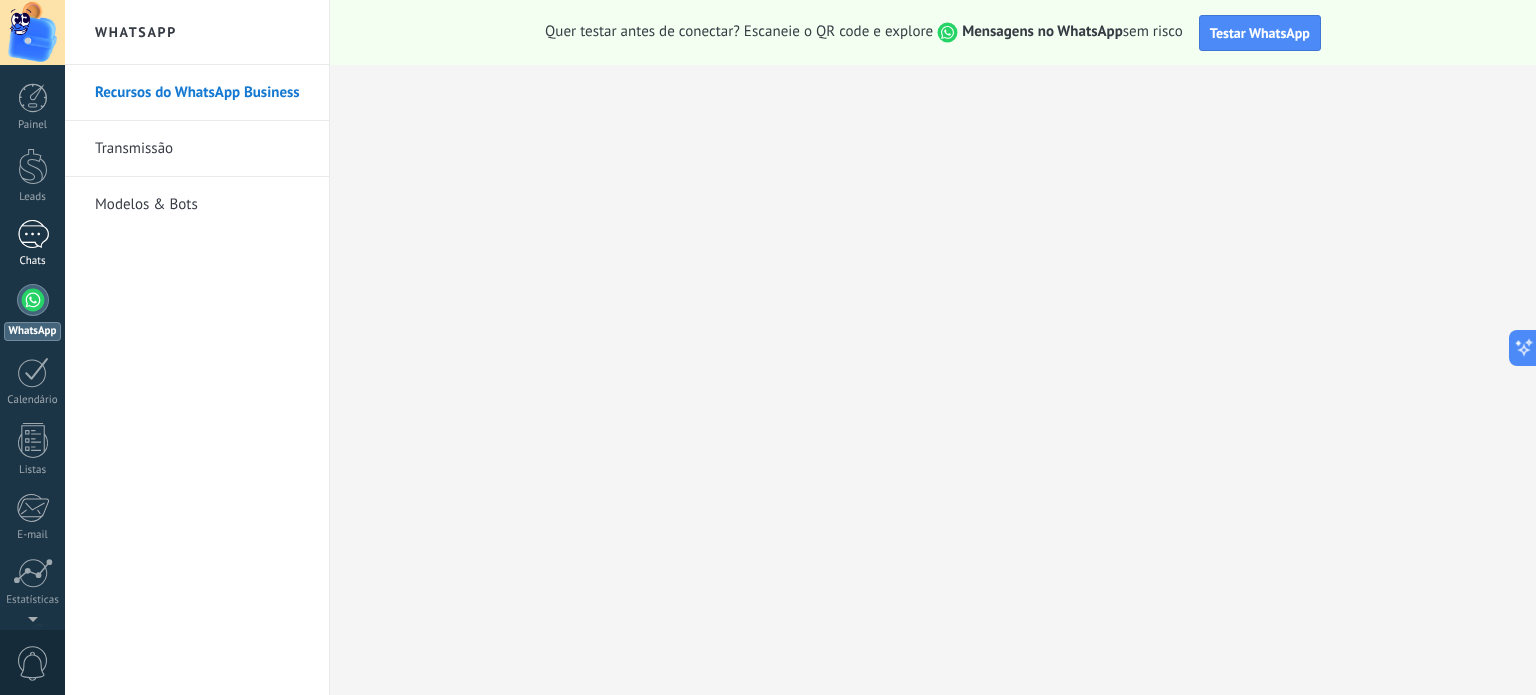 click at bounding box center [33, 234] 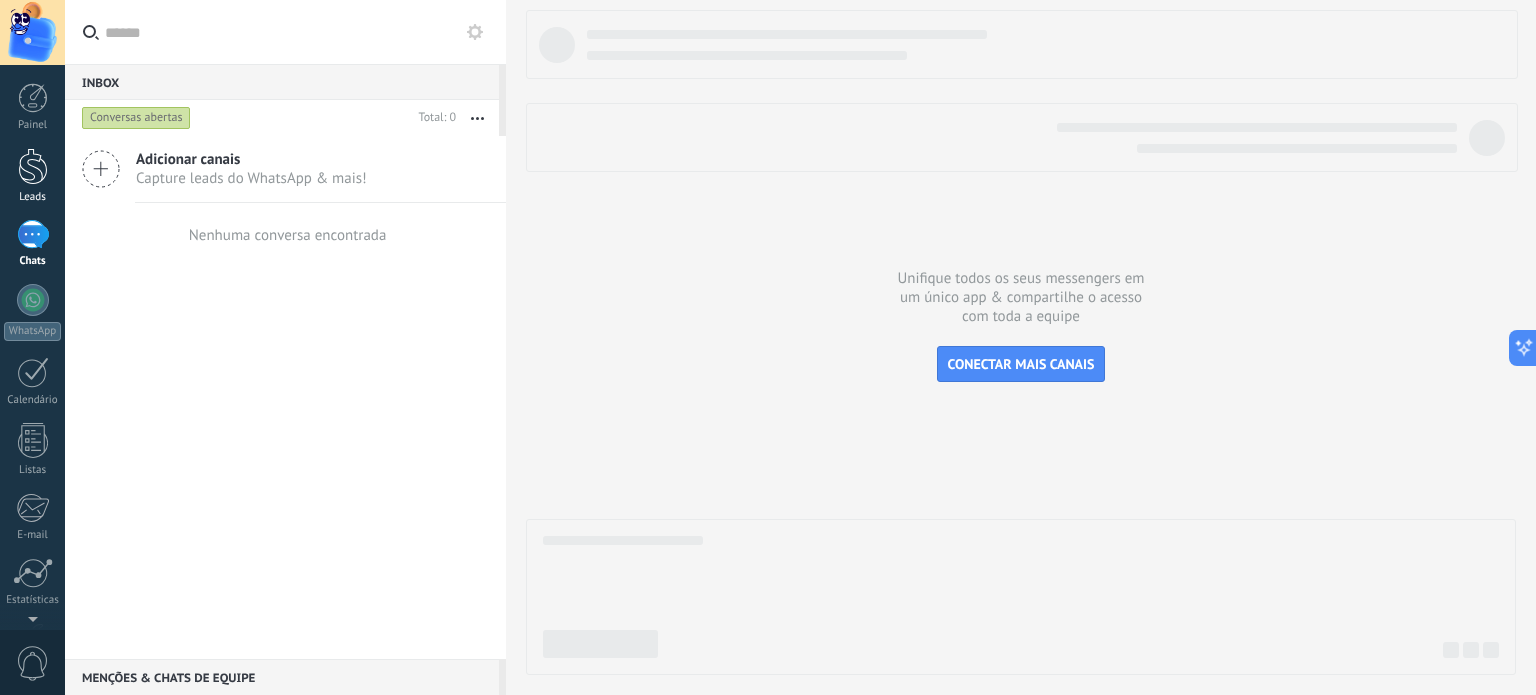 click on "Leads" at bounding box center (32, 176) 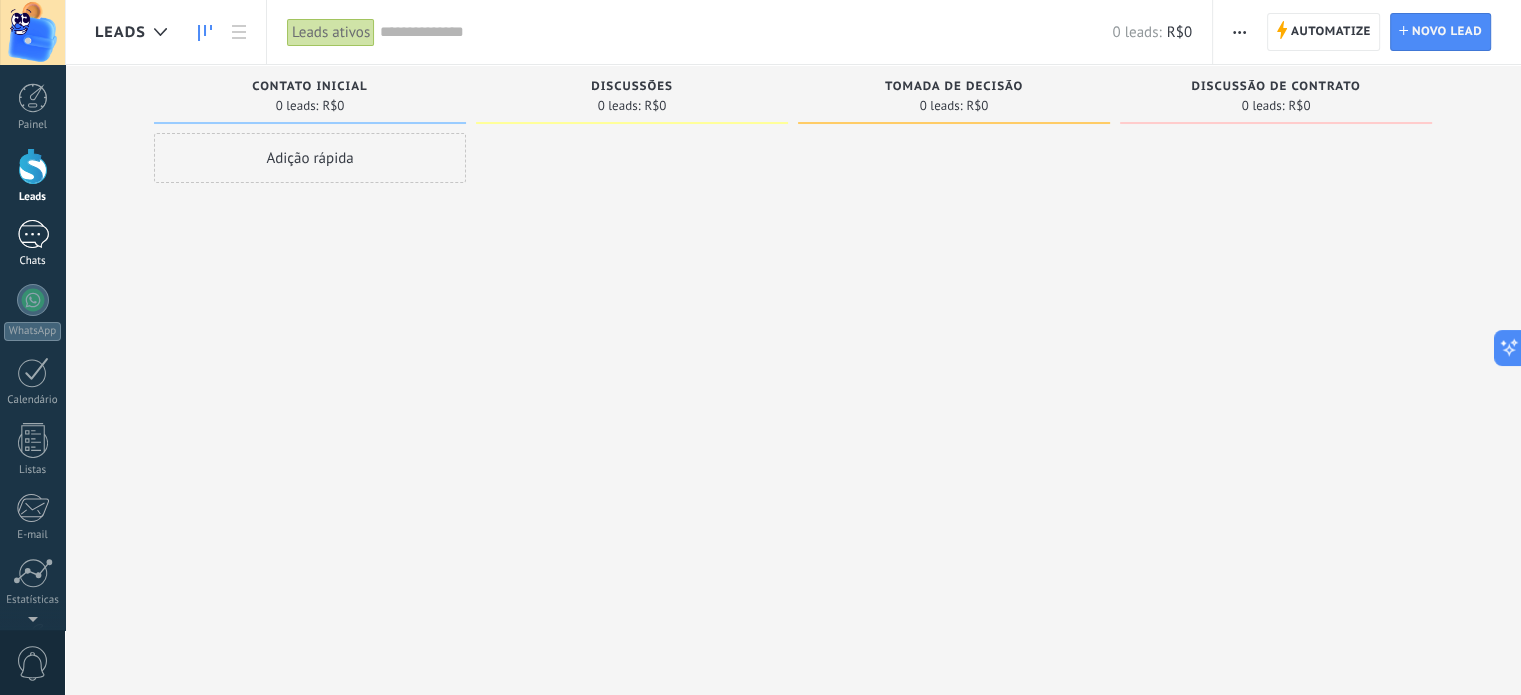 click at bounding box center (33, 234) 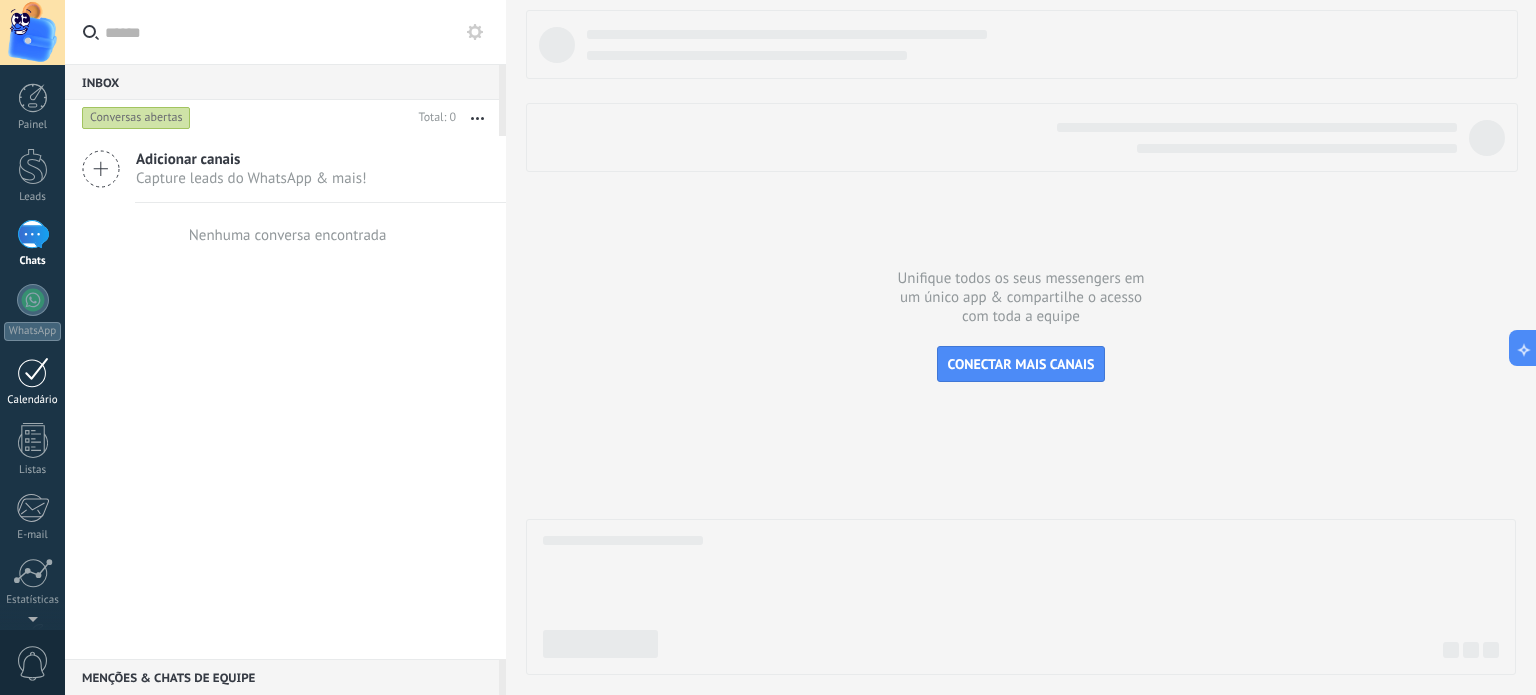 click on "Calendário" at bounding box center [32, 382] 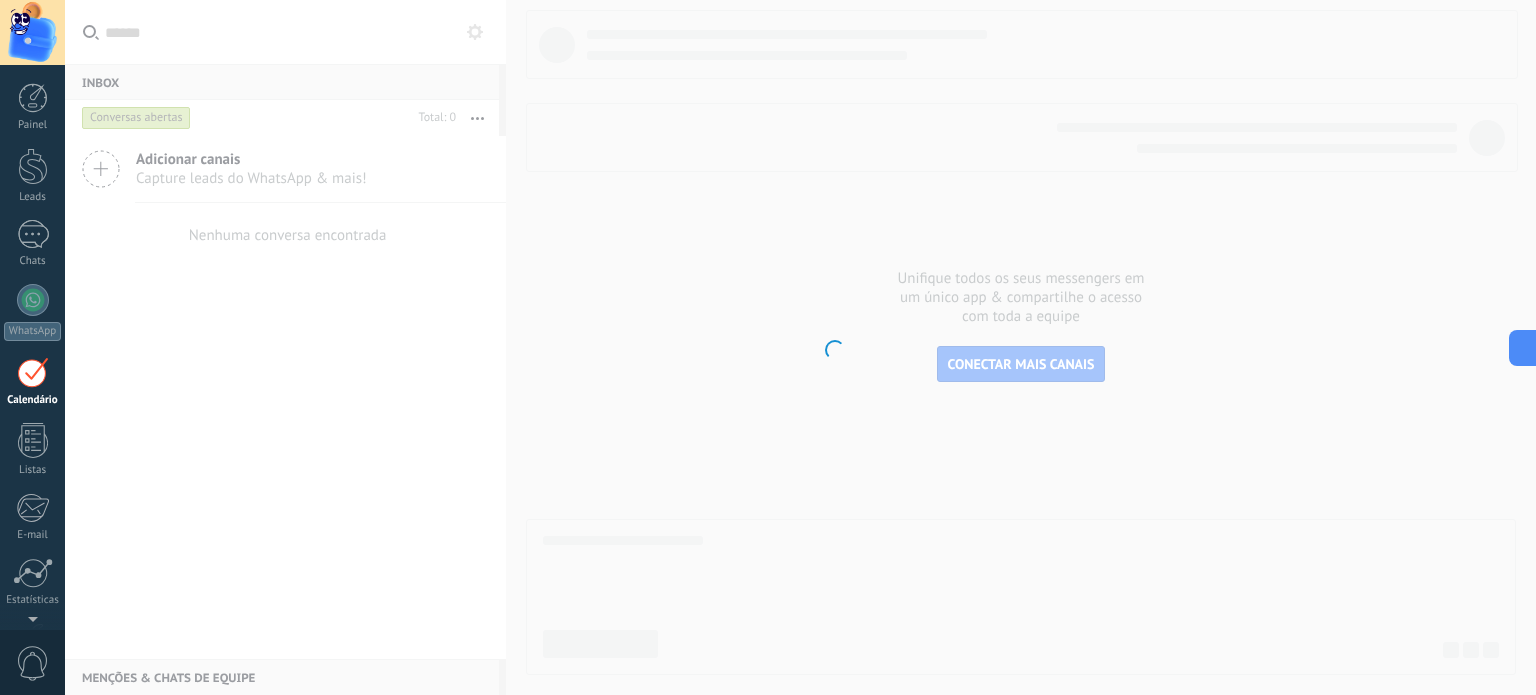 scroll, scrollTop: 56, scrollLeft: 0, axis: vertical 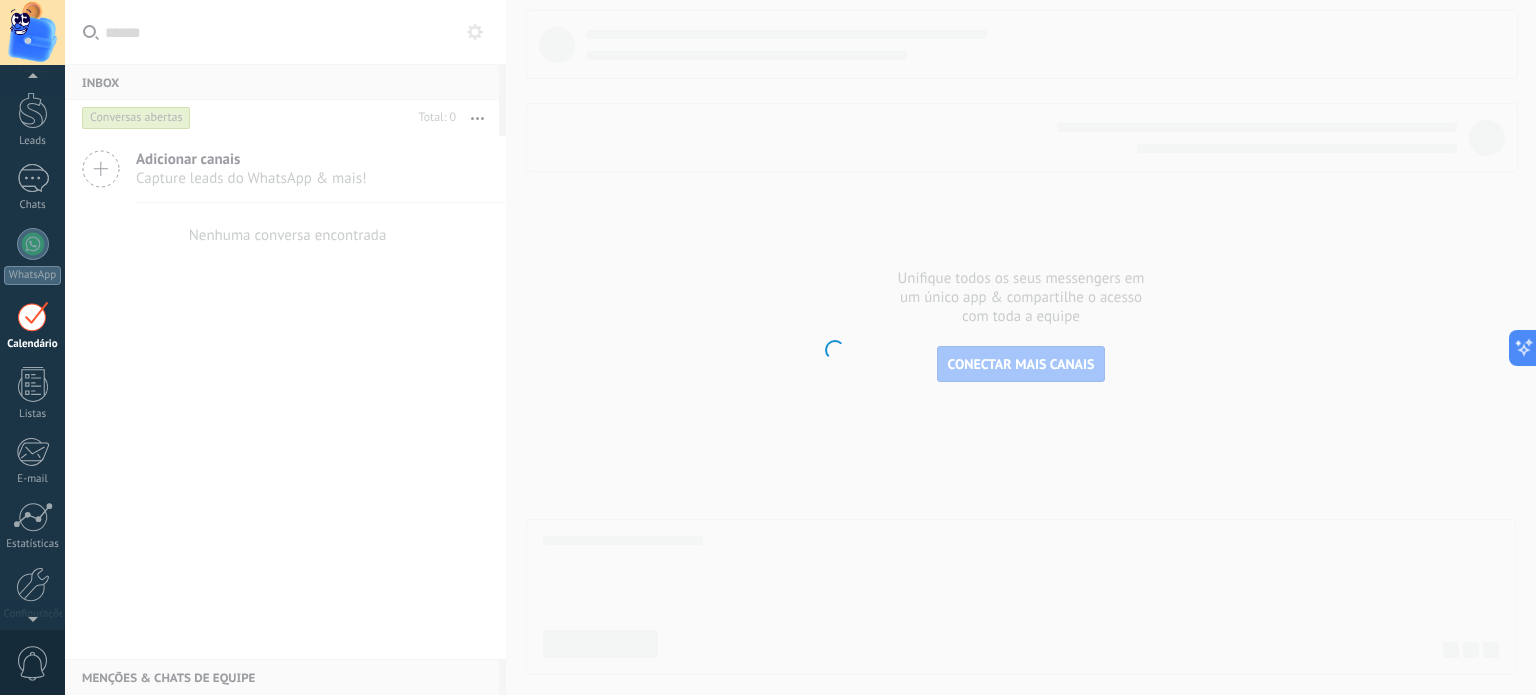 click on "Painel
Leads
Chats
WhatsApp
Clientes" at bounding box center [32, 369] 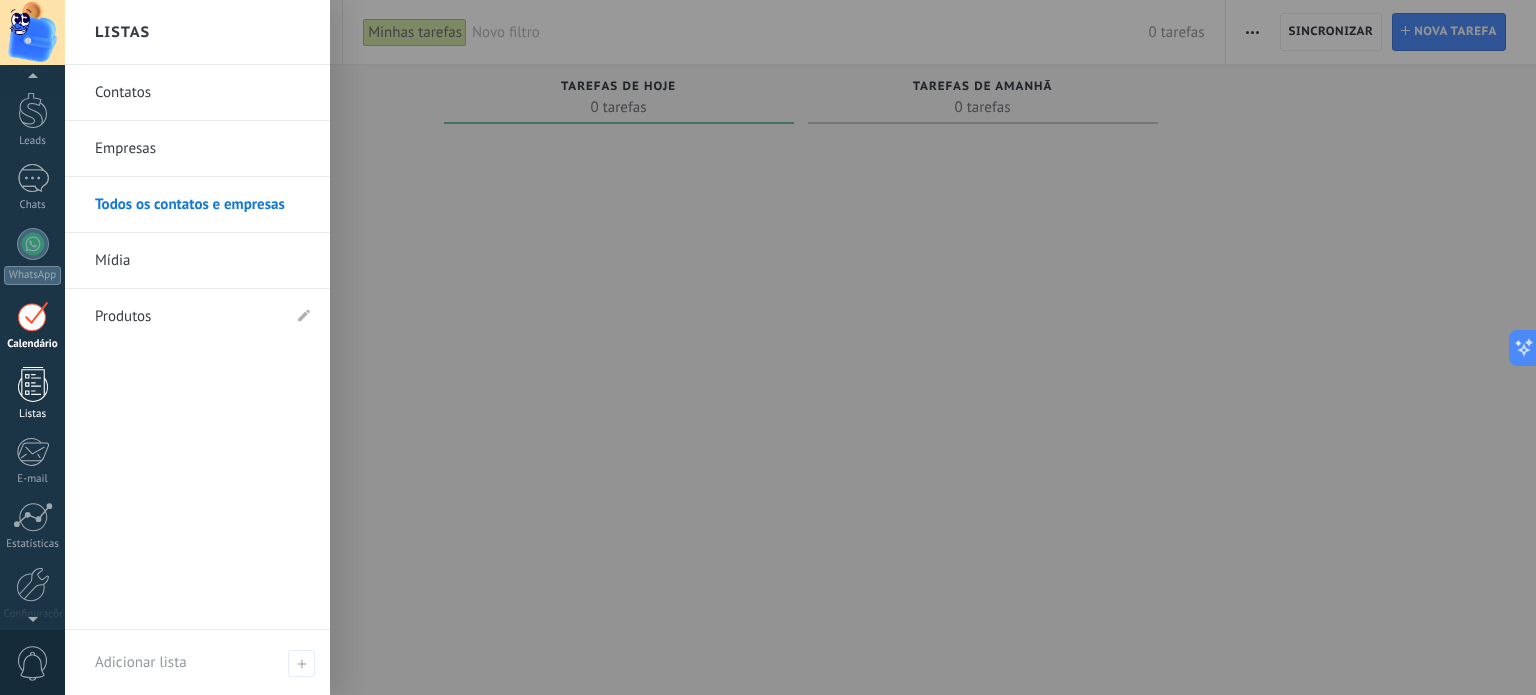 click at bounding box center [33, 384] 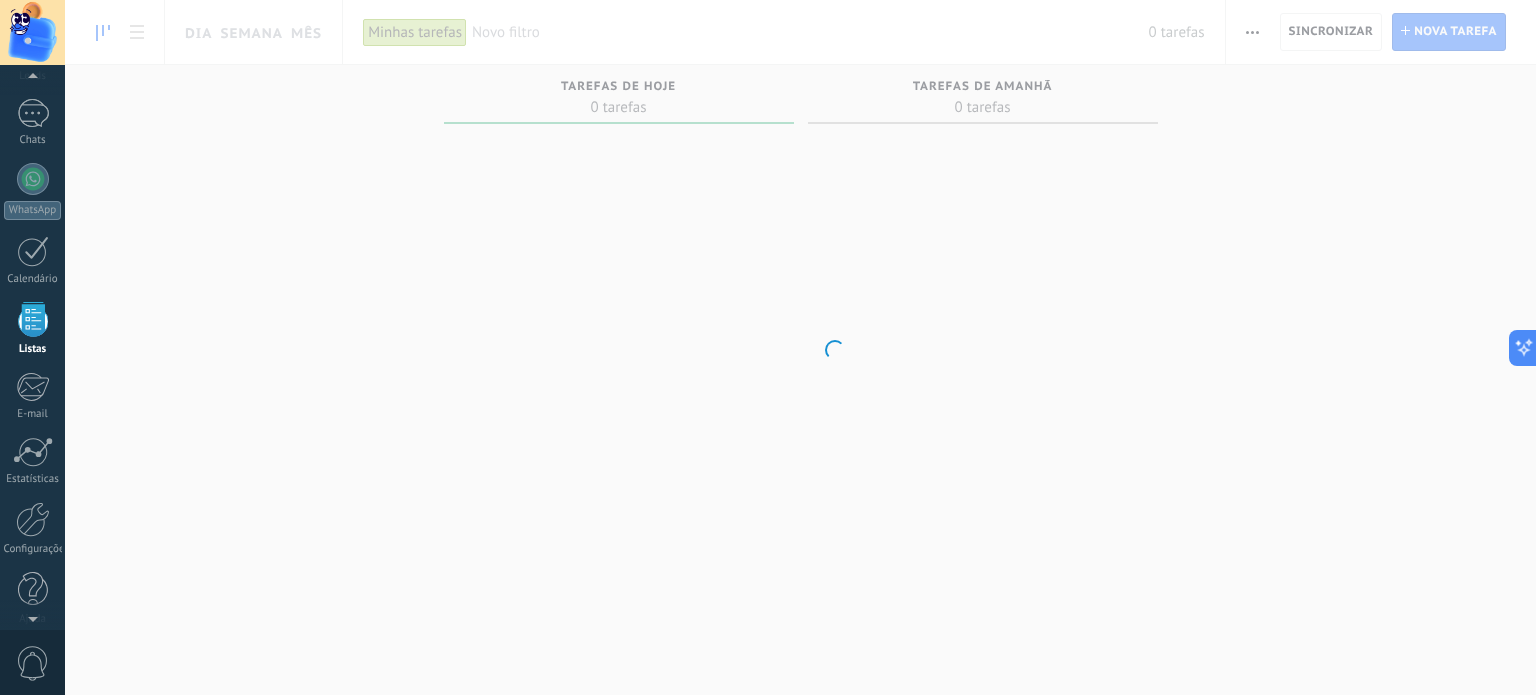 scroll, scrollTop: 123, scrollLeft: 0, axis: vertical 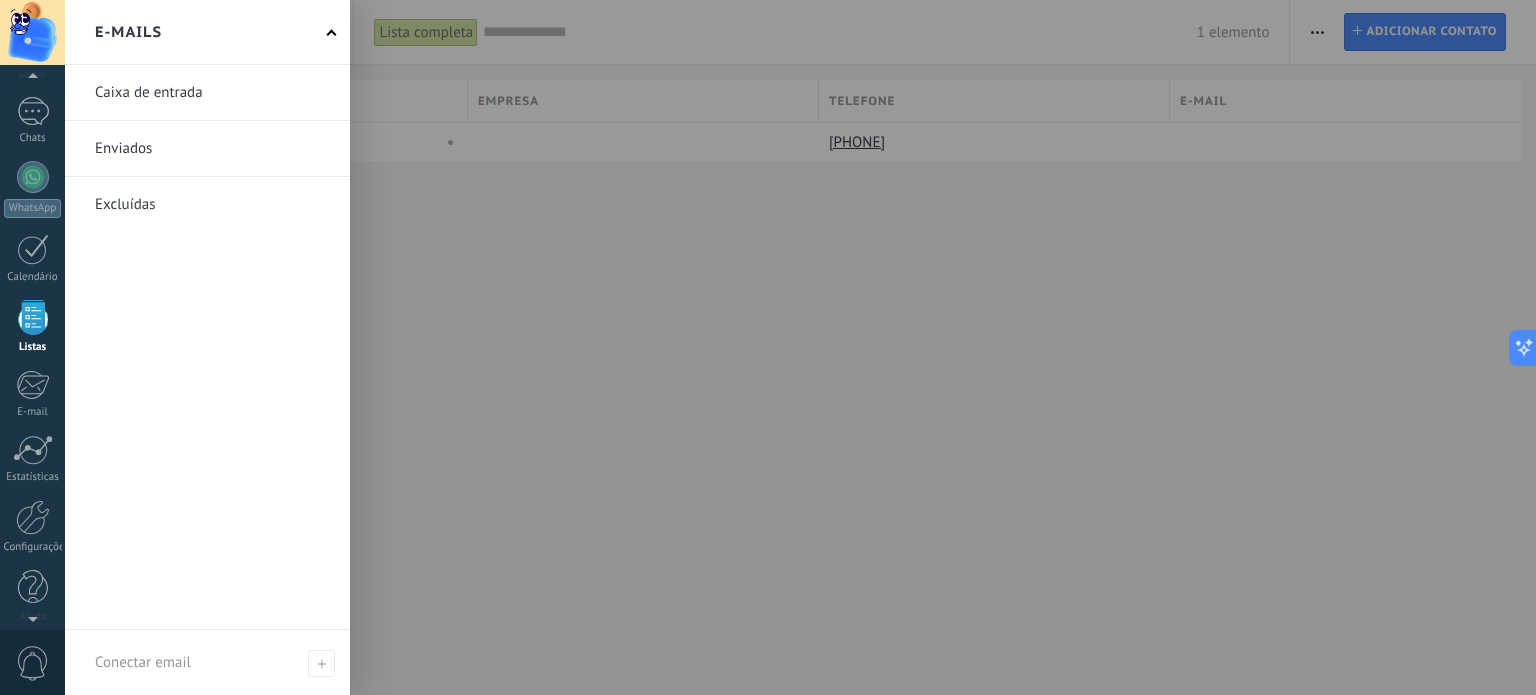 click at bounding box center [33, 317] 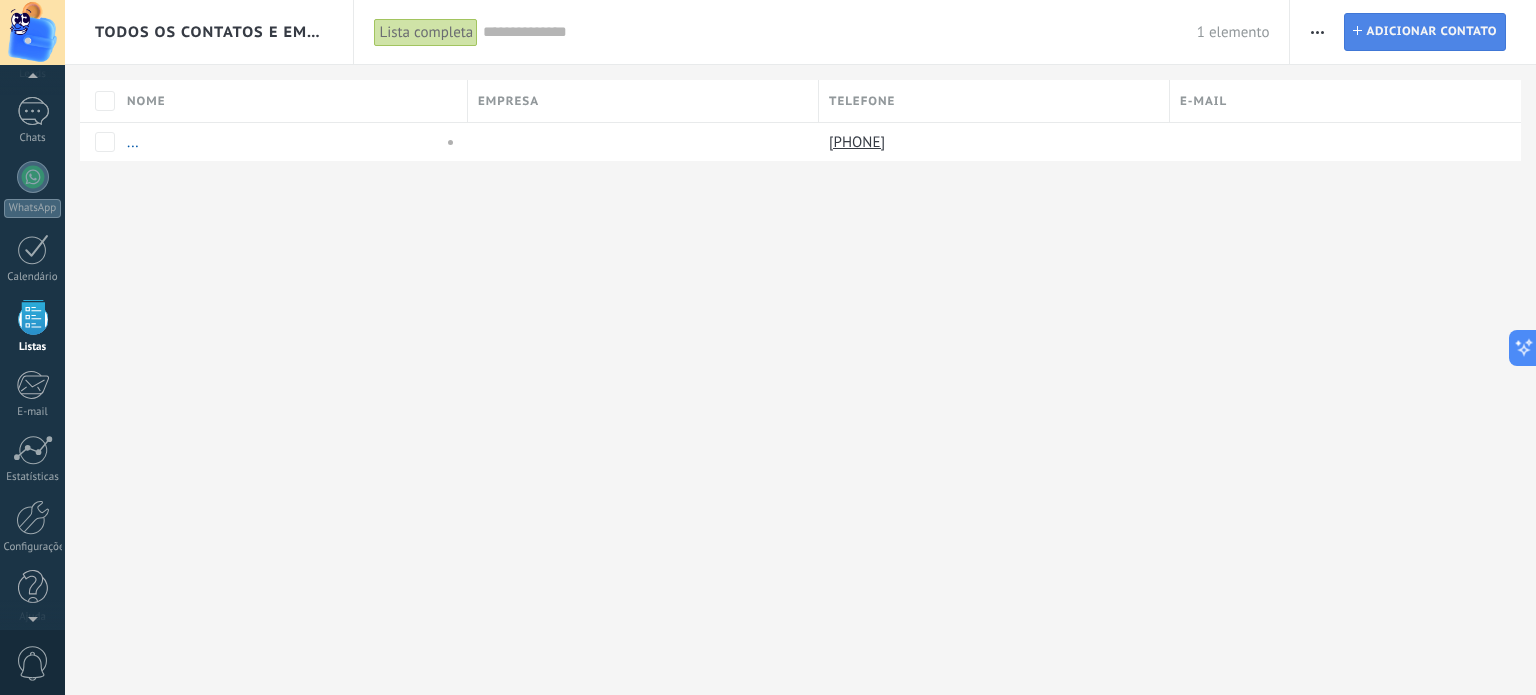 click on "Adicionar contato" at bounding box center (1431, 32) 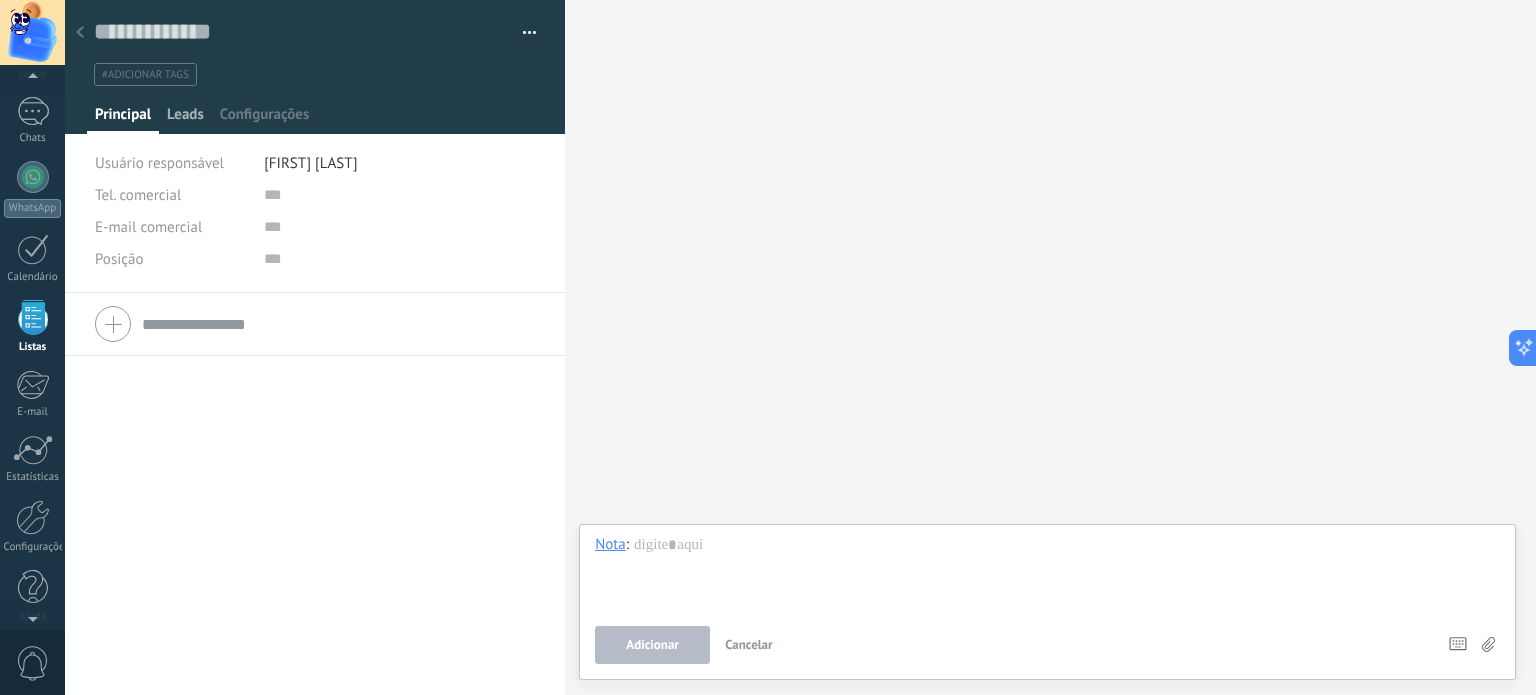 click on "Leads" at bounding box center (185, 119) 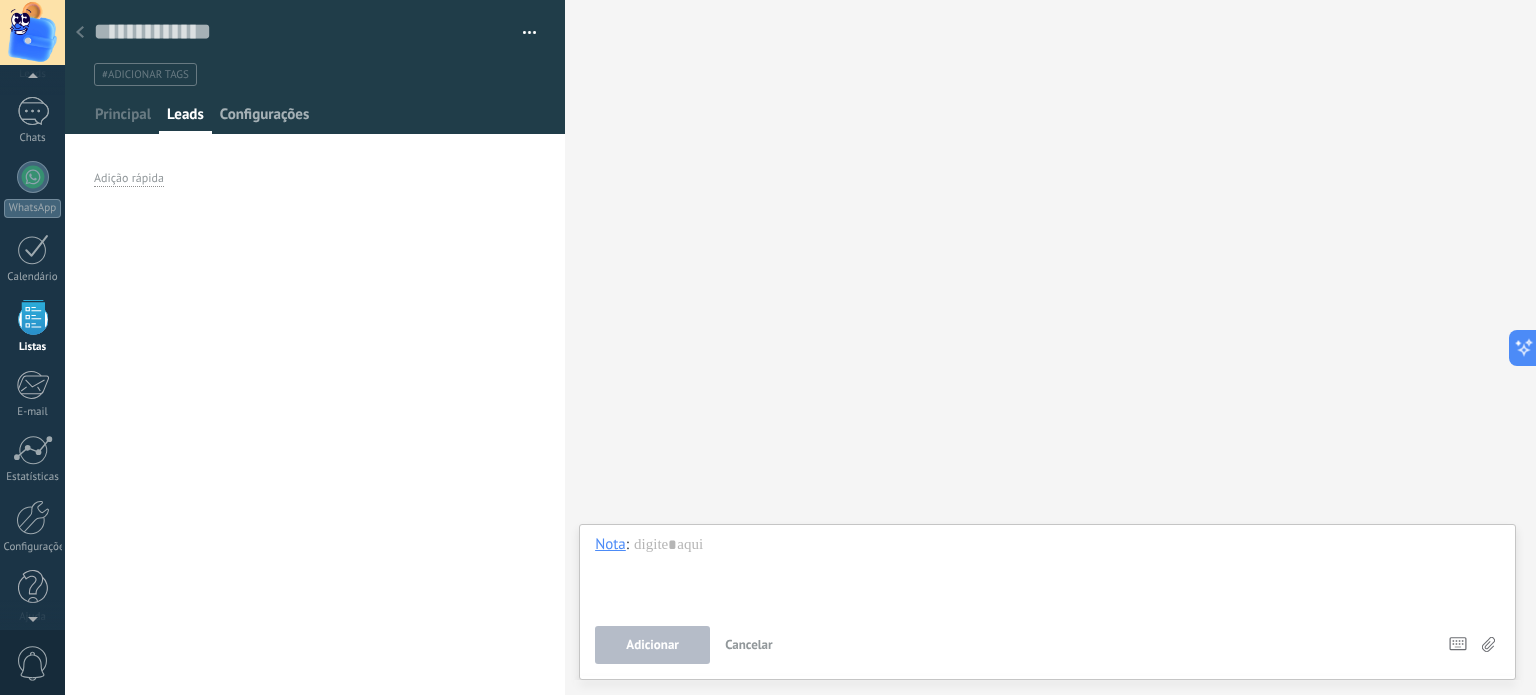 click on "Configurações" at bounding box center (123, 119) 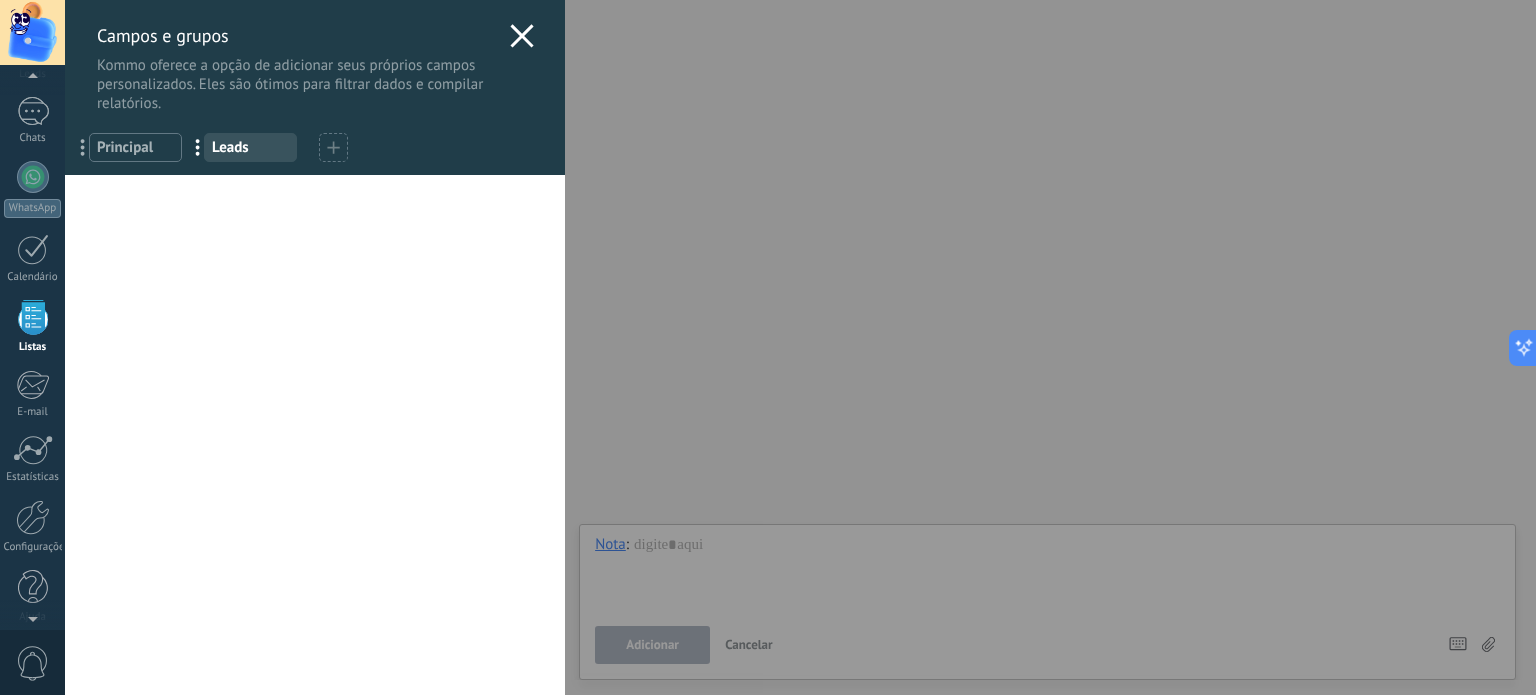 click at bounding box center [522, 35] 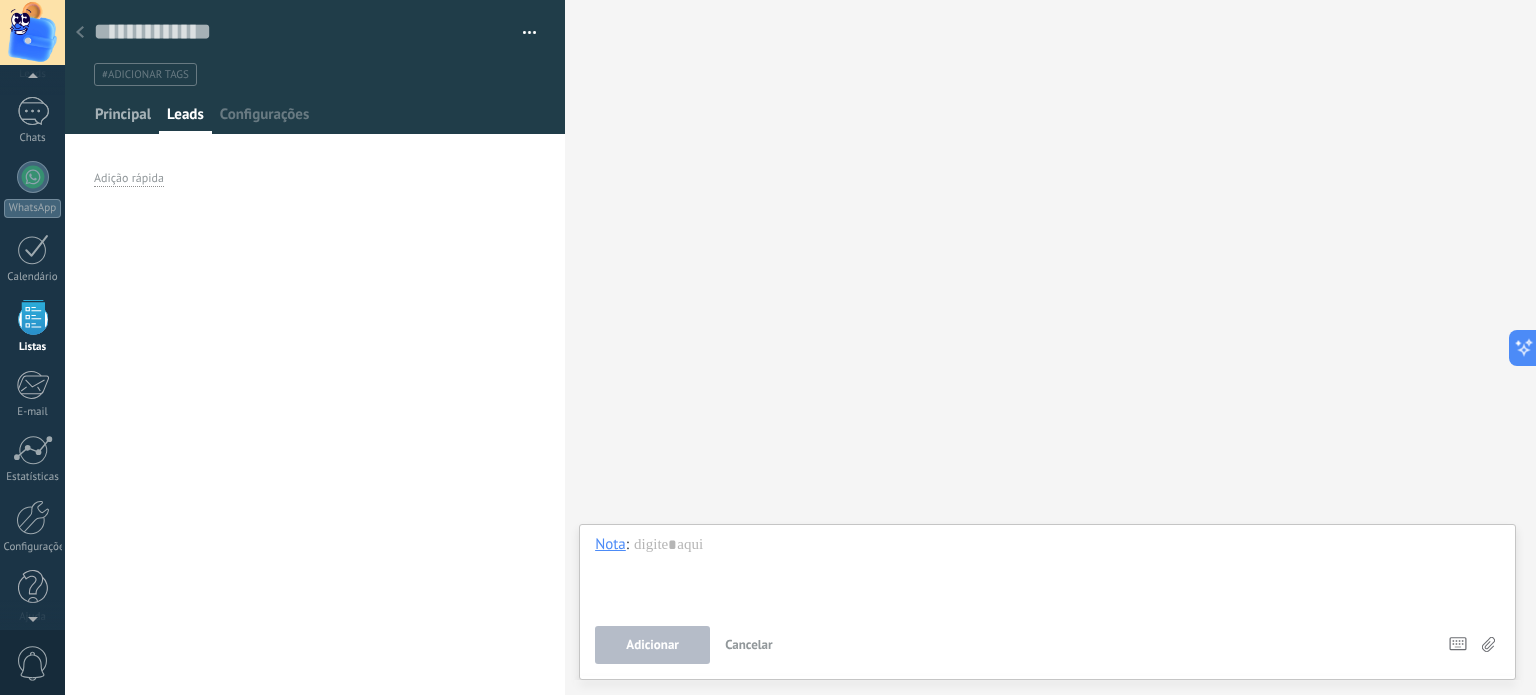click on "Principal" at bounding box center (123, 119) 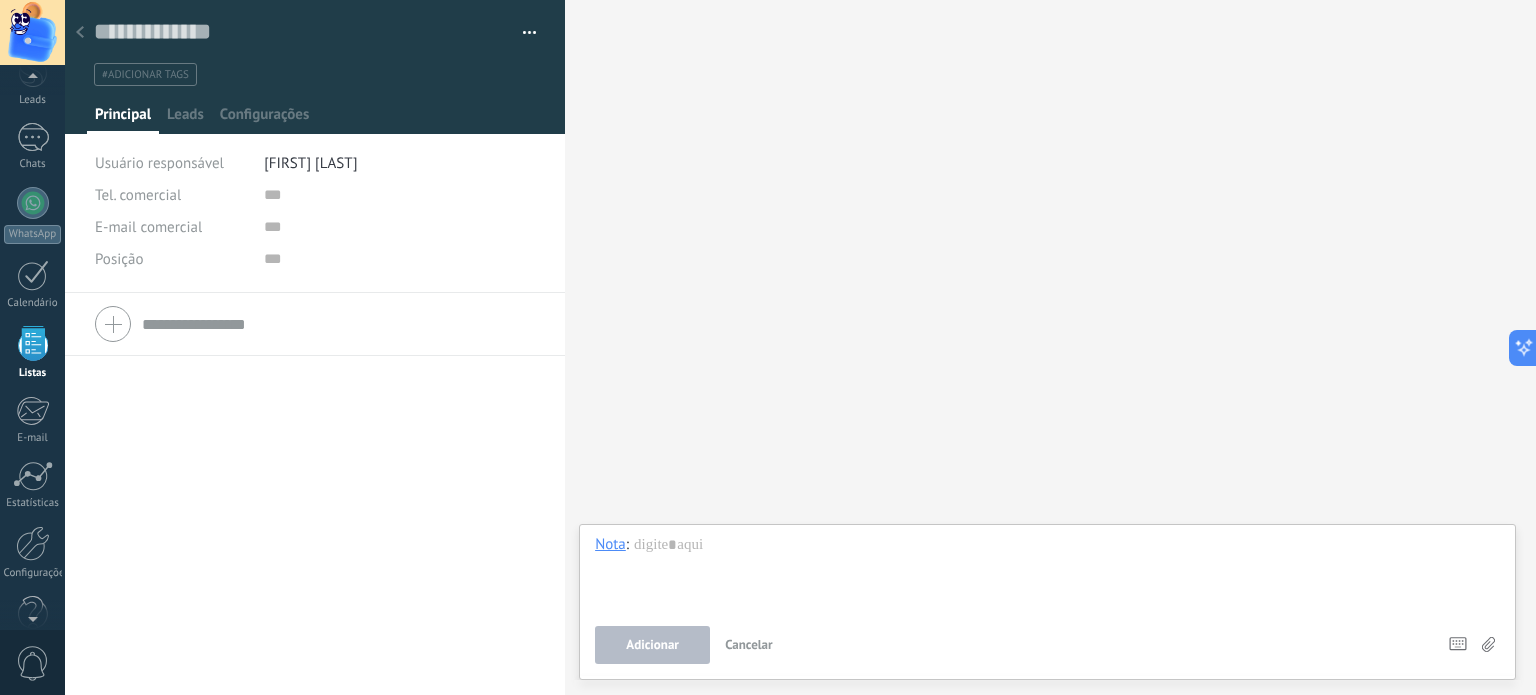 scroll, scrollTop: 123, scrollLeft: 0, axis: vertical 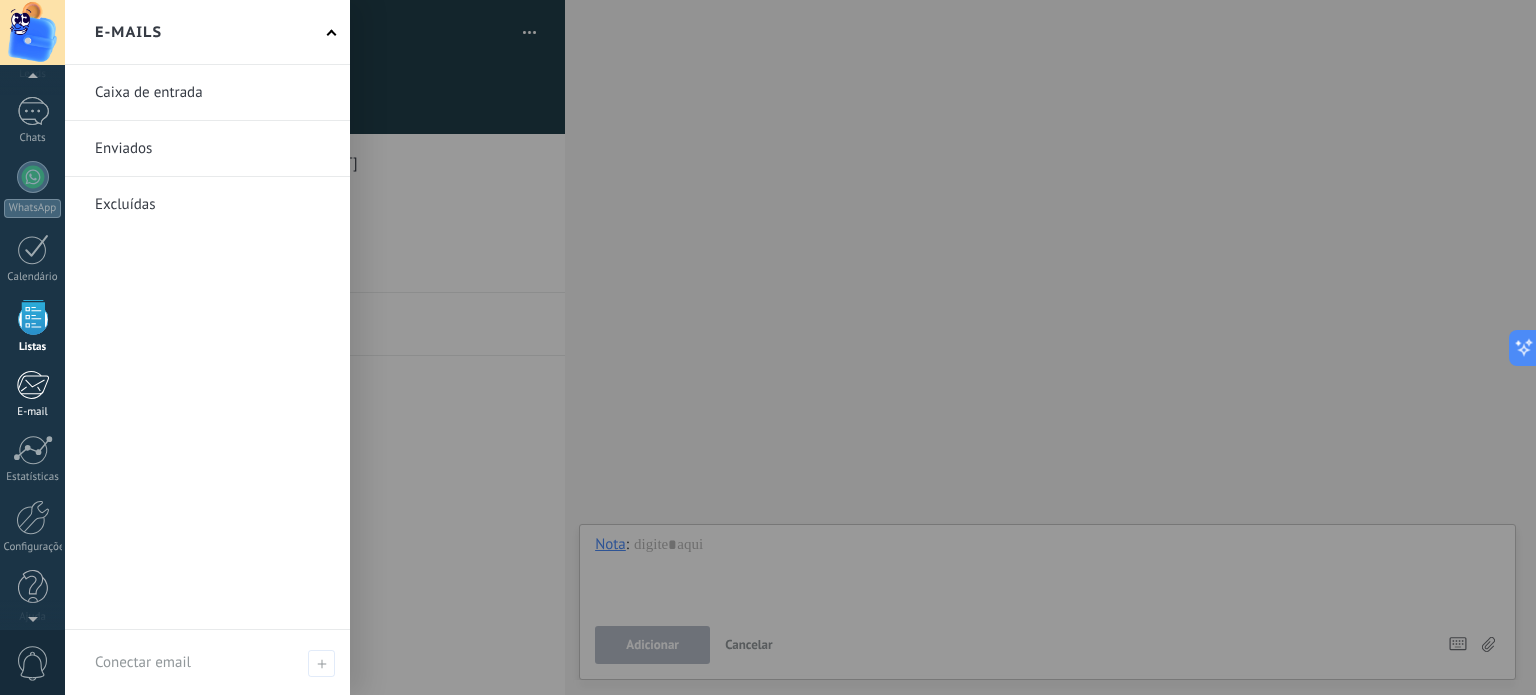click at bounding box center (32, 385) 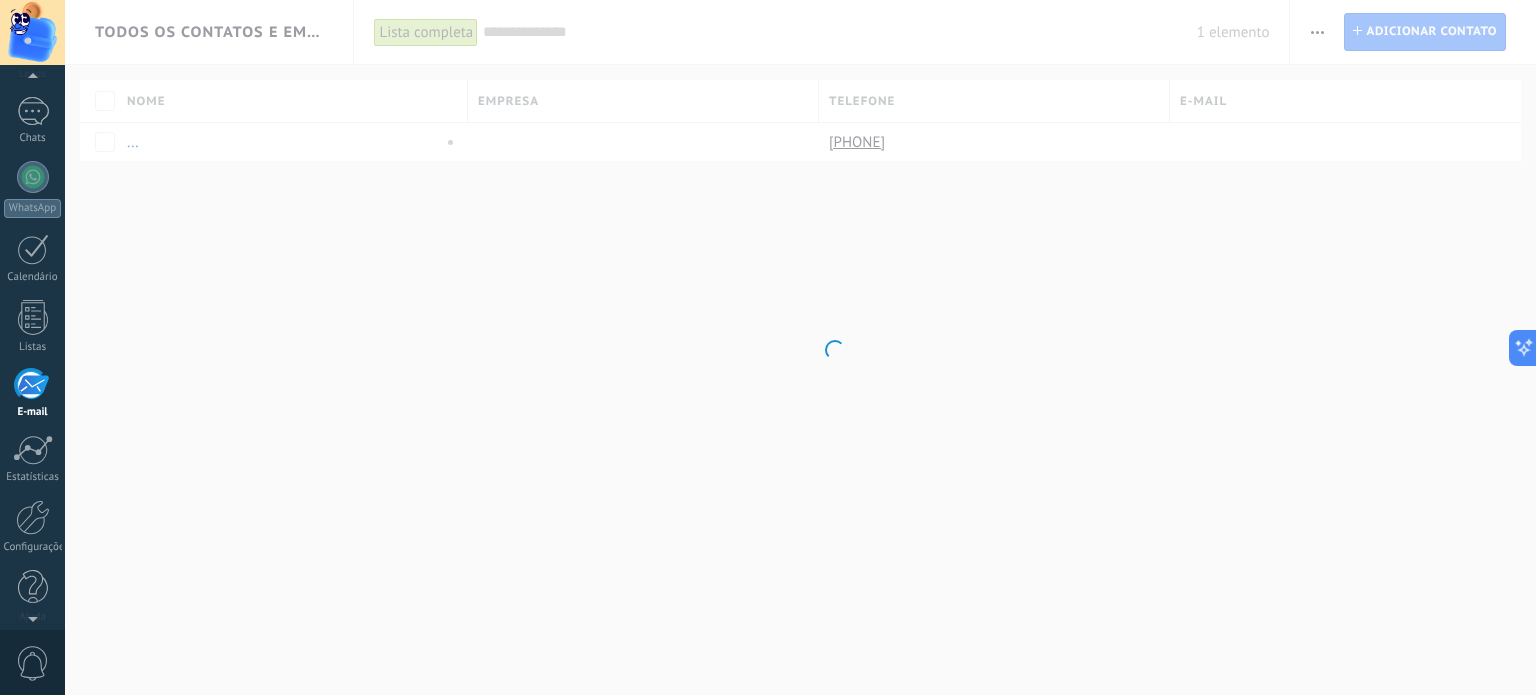 scroll, scrollTop: 136, scrollLeft: 0, axis: vertical 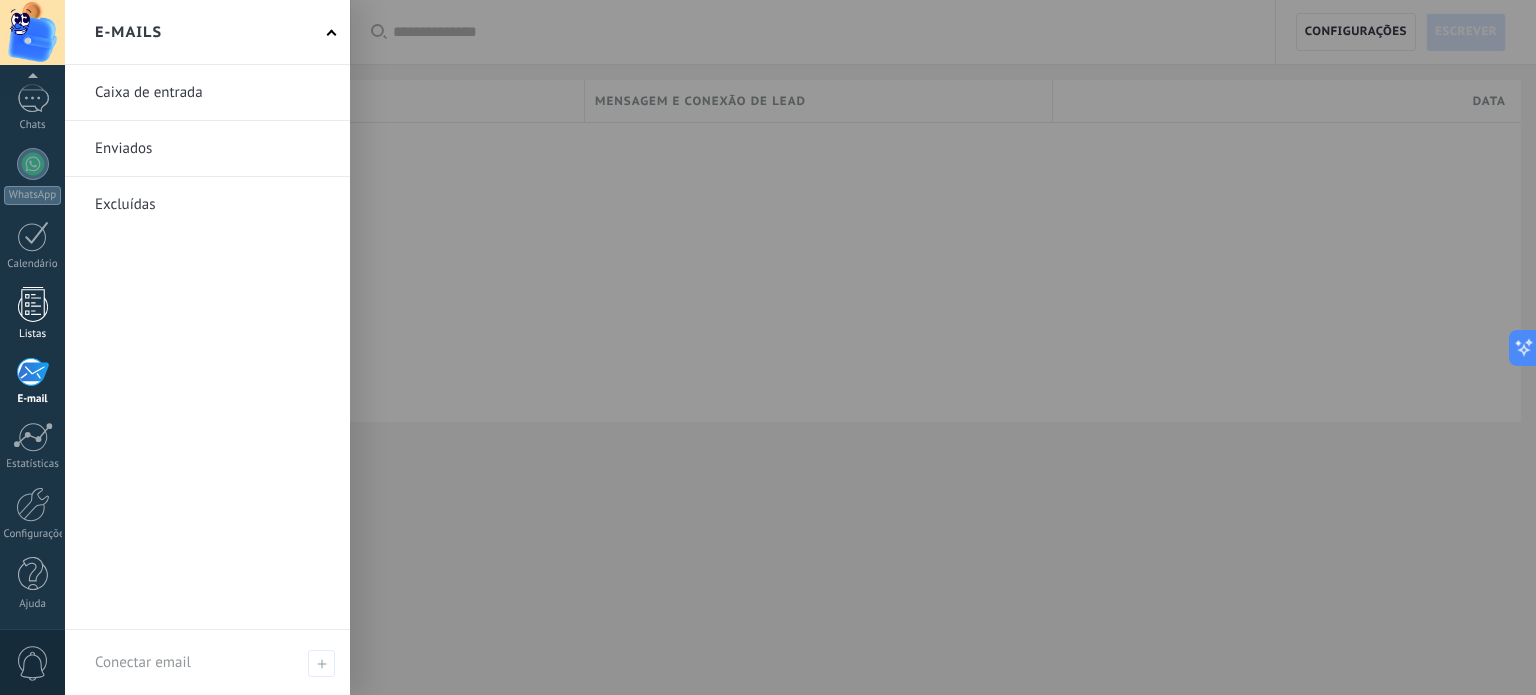 click at bounding box center [33, 304] 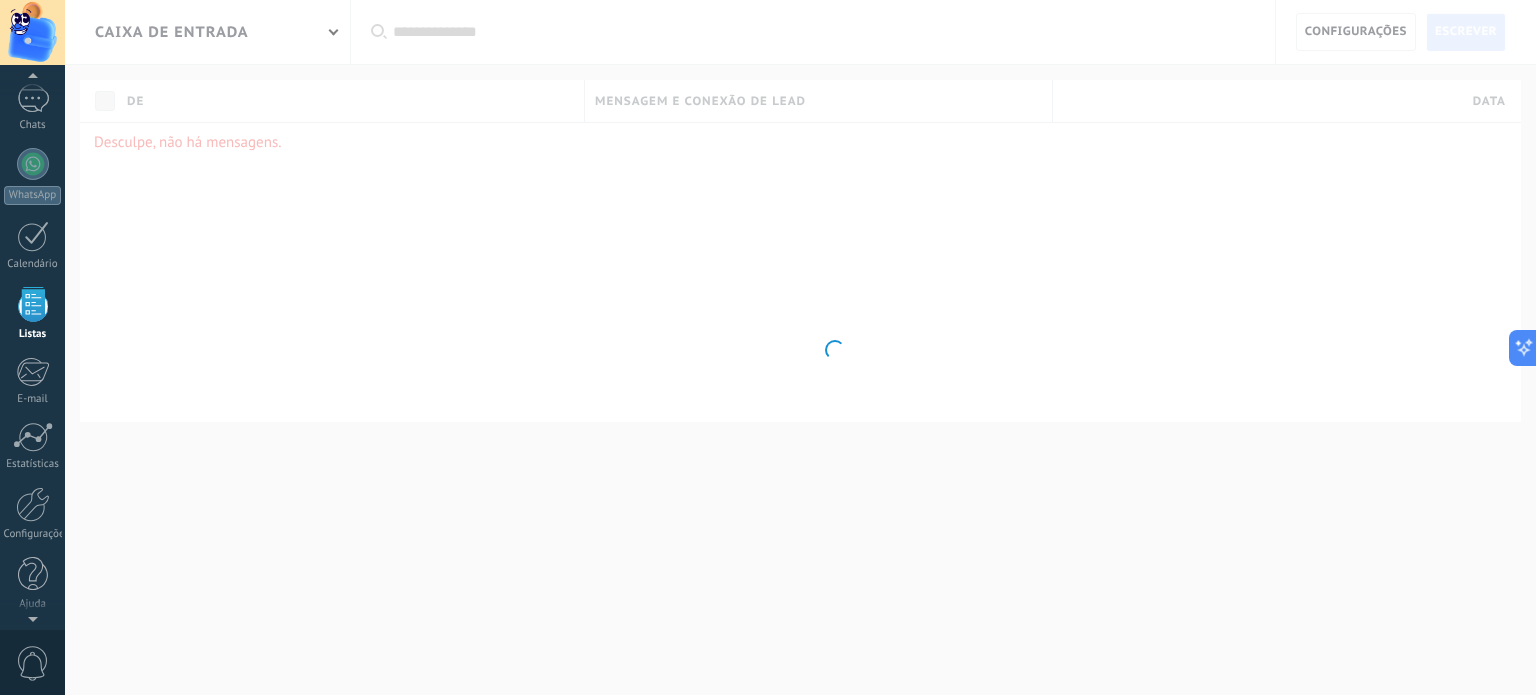 scroll, scrollTop: 123, scrollLeft: 0, axis: vertical 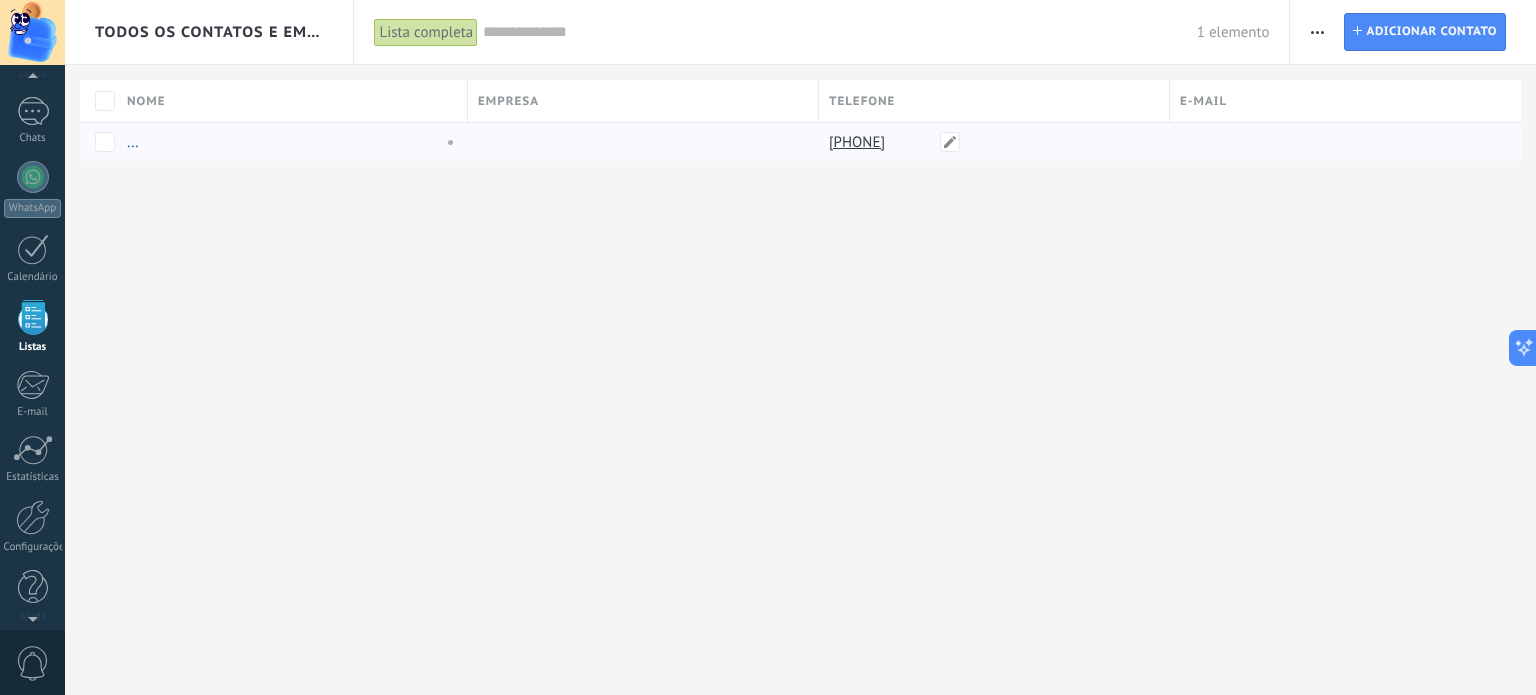 click on "[PHONE]" at bounding box center [859, 142] 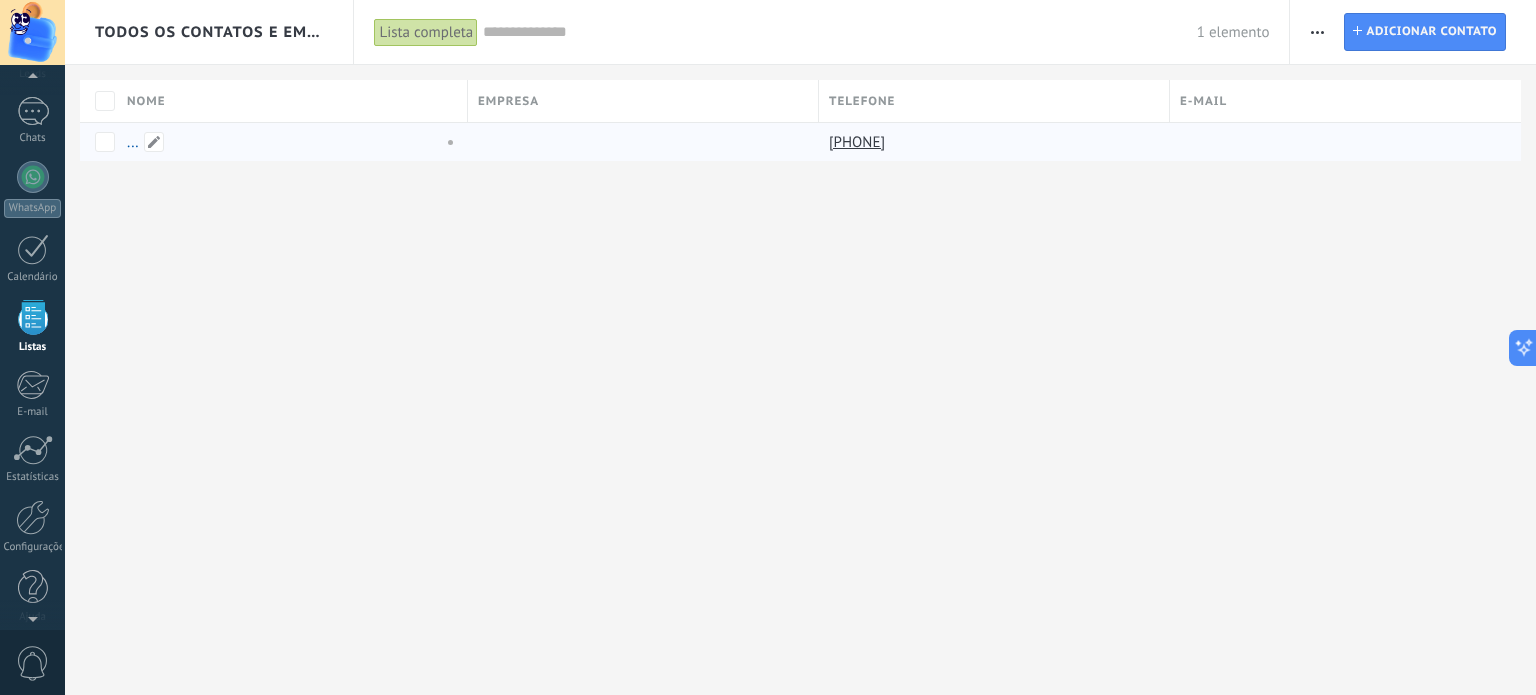 click on "..." at bounding box center (133, 142) 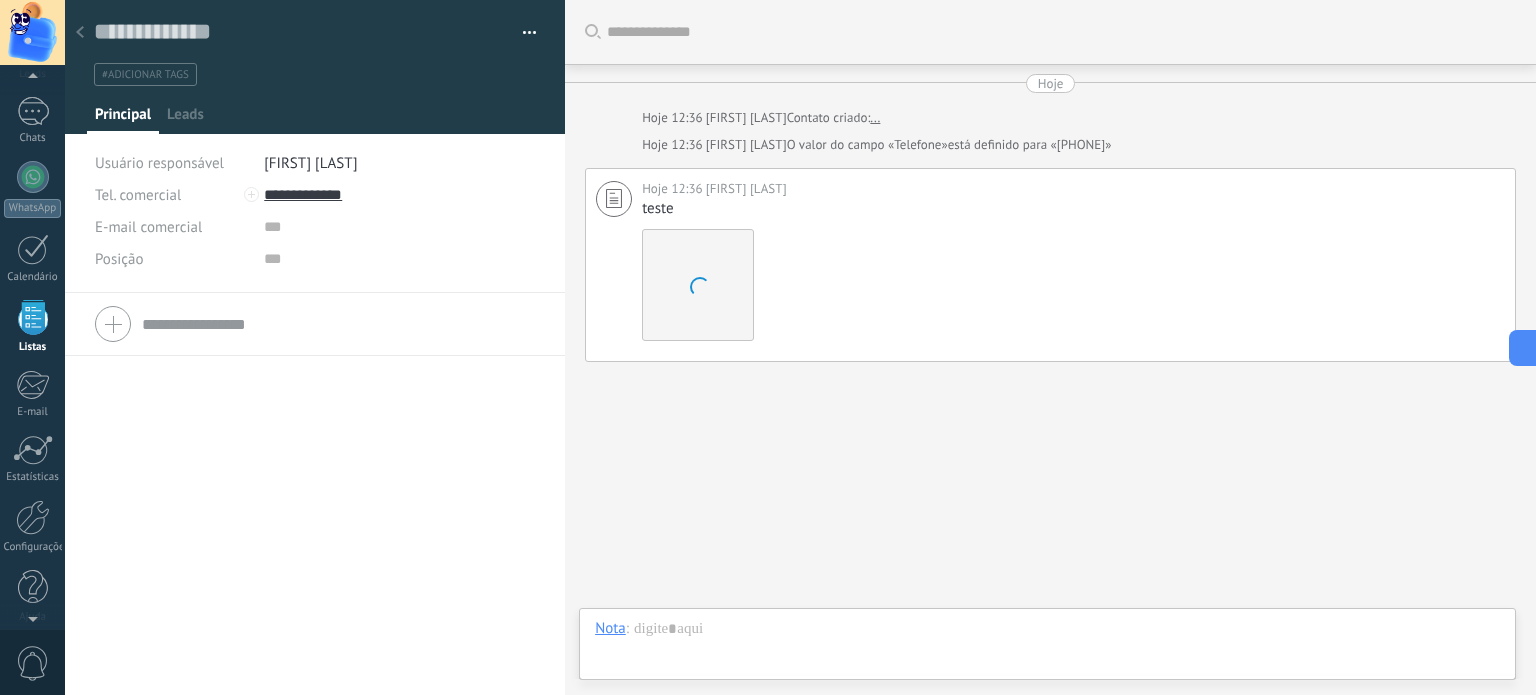 scroll, scrollTop: 29, scrollLeft: 0, axis: vertical 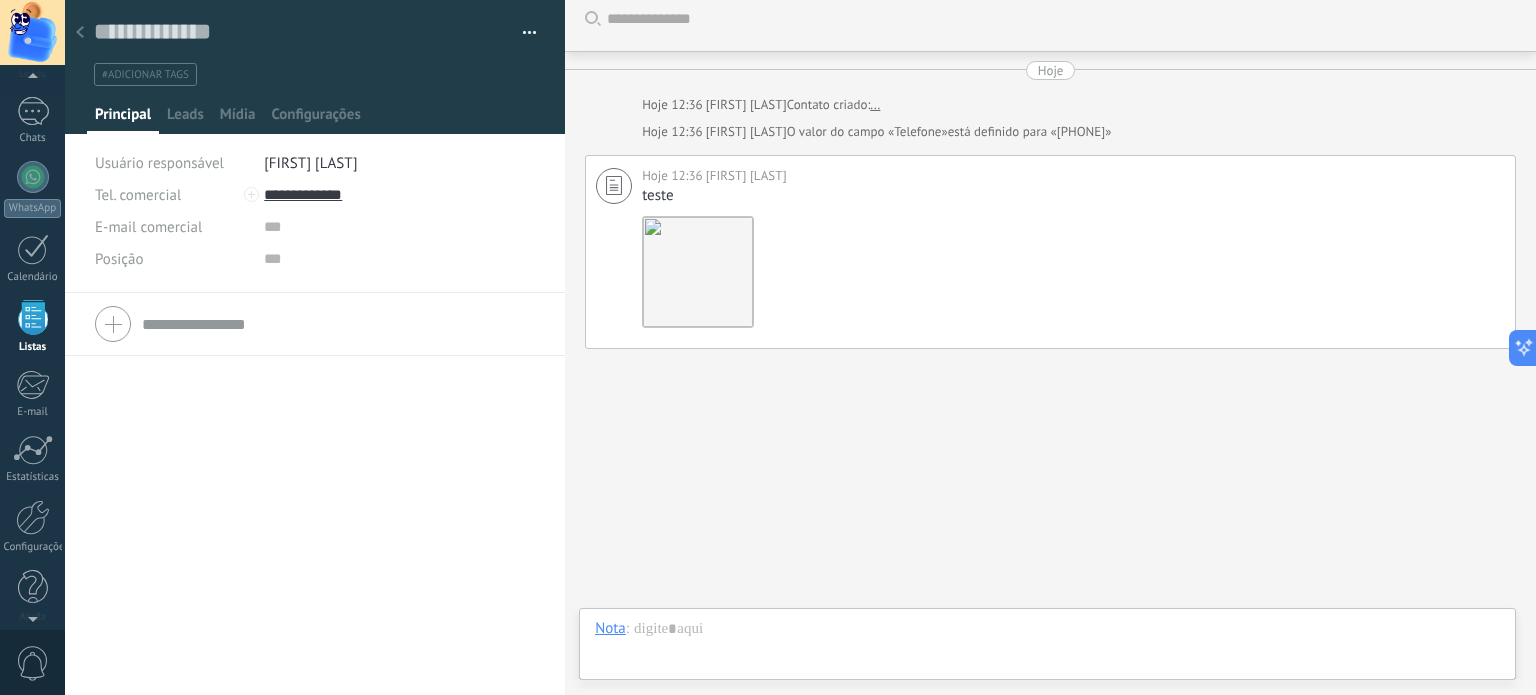 click at bounding box center [522, 33] 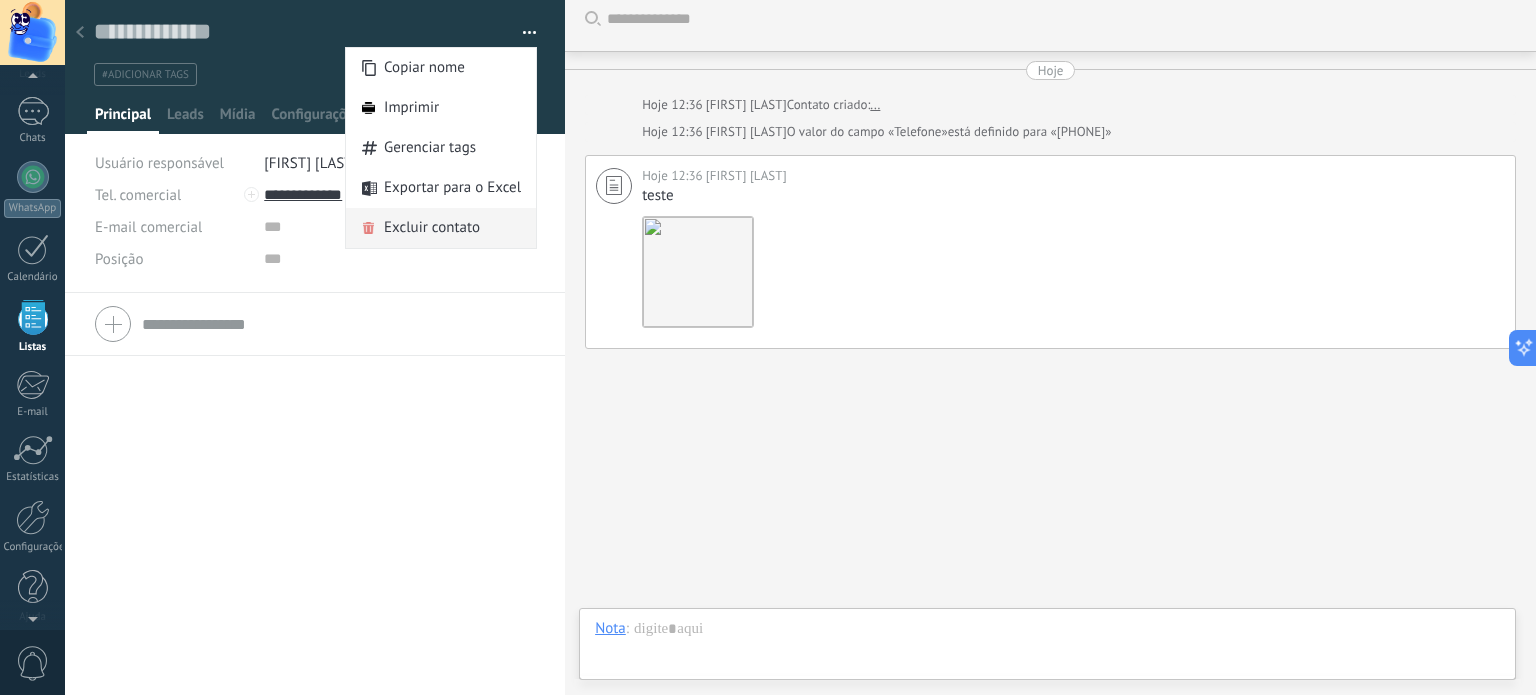 click on "Excluir contato" at bounding box center (432, 228) 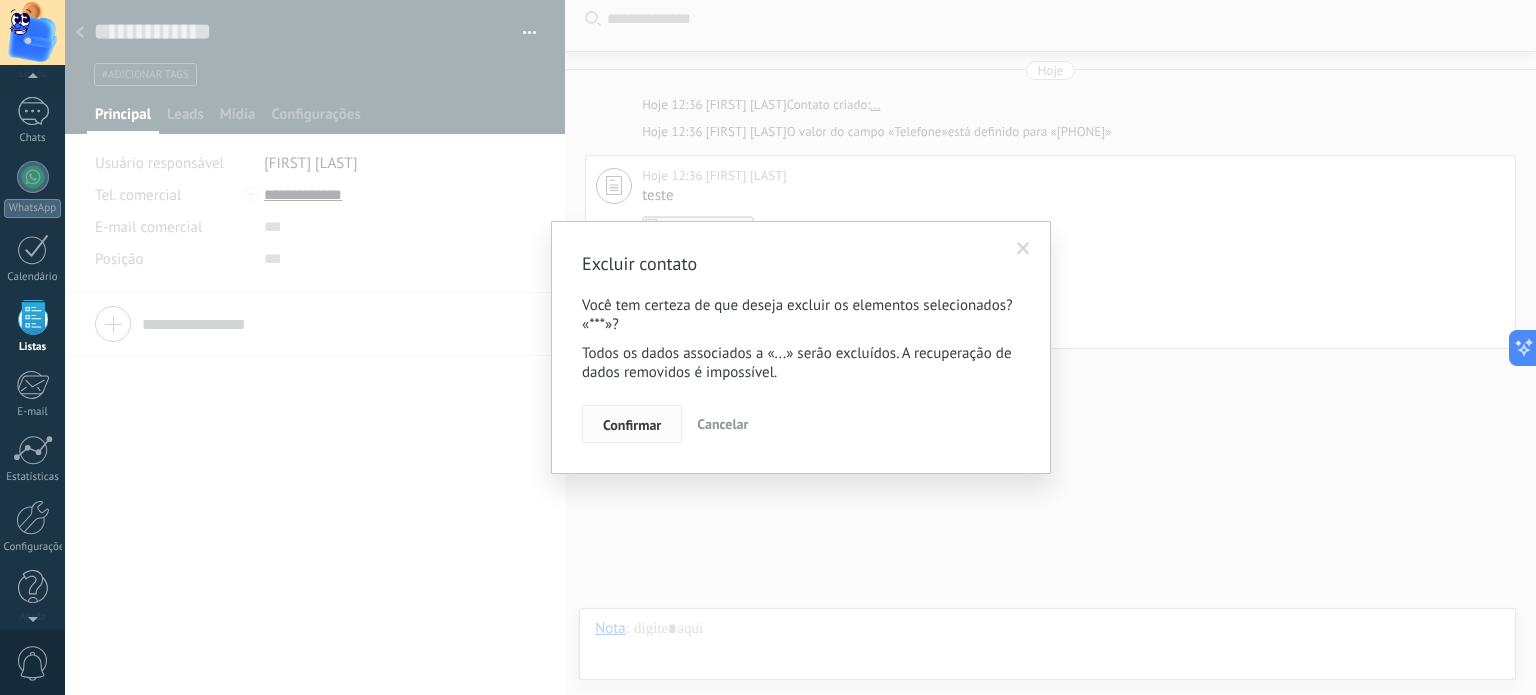 click on "Confirmar" at bounding box center (632, 424) 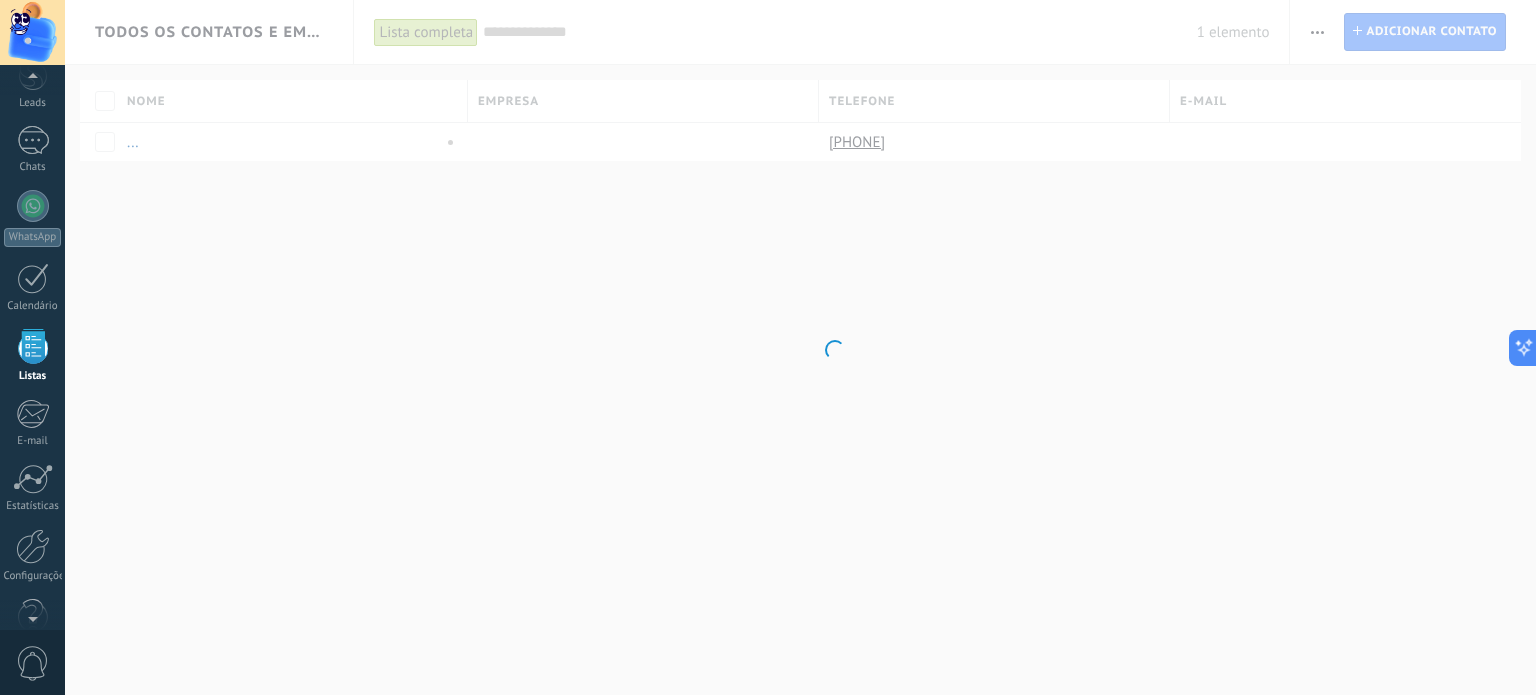 scroll, scrollTop: 123, scrollLeft: 0, axis: vertical 